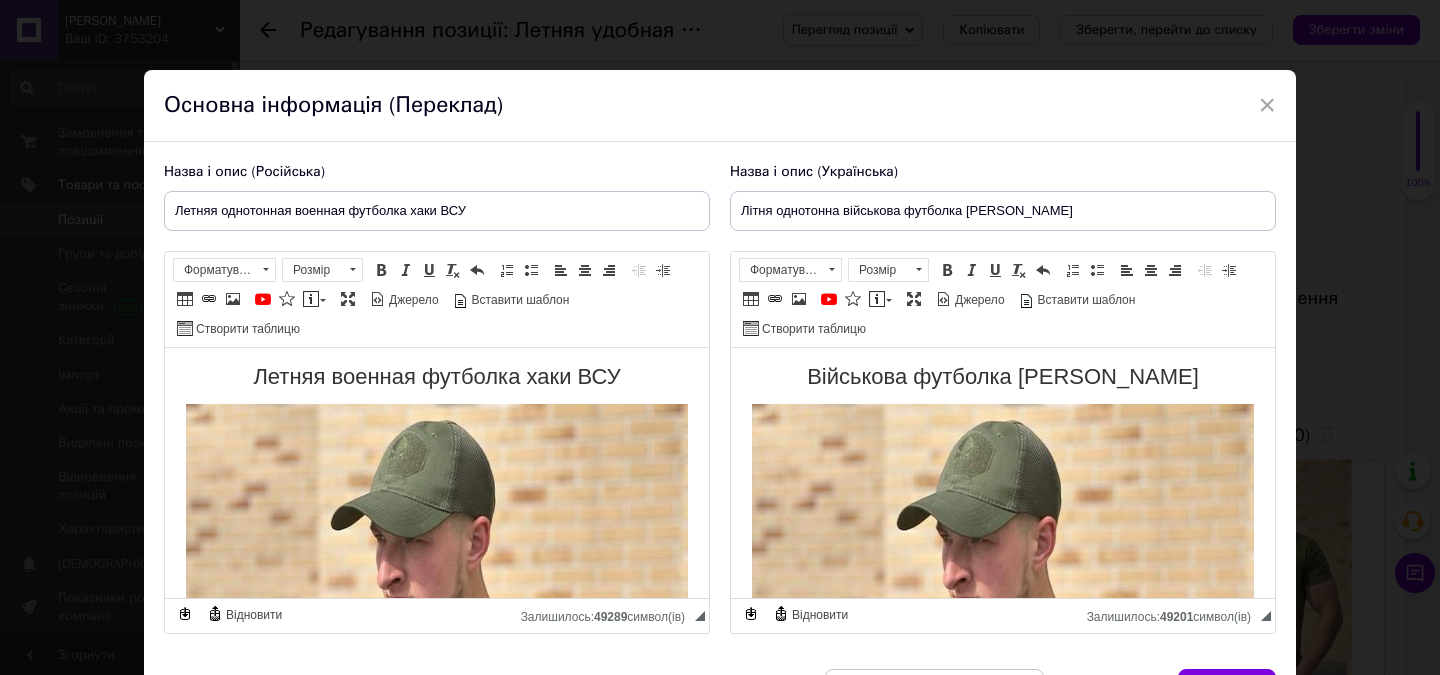 scroll, scrollTop: 0, scrollLeft: 0, axis: both 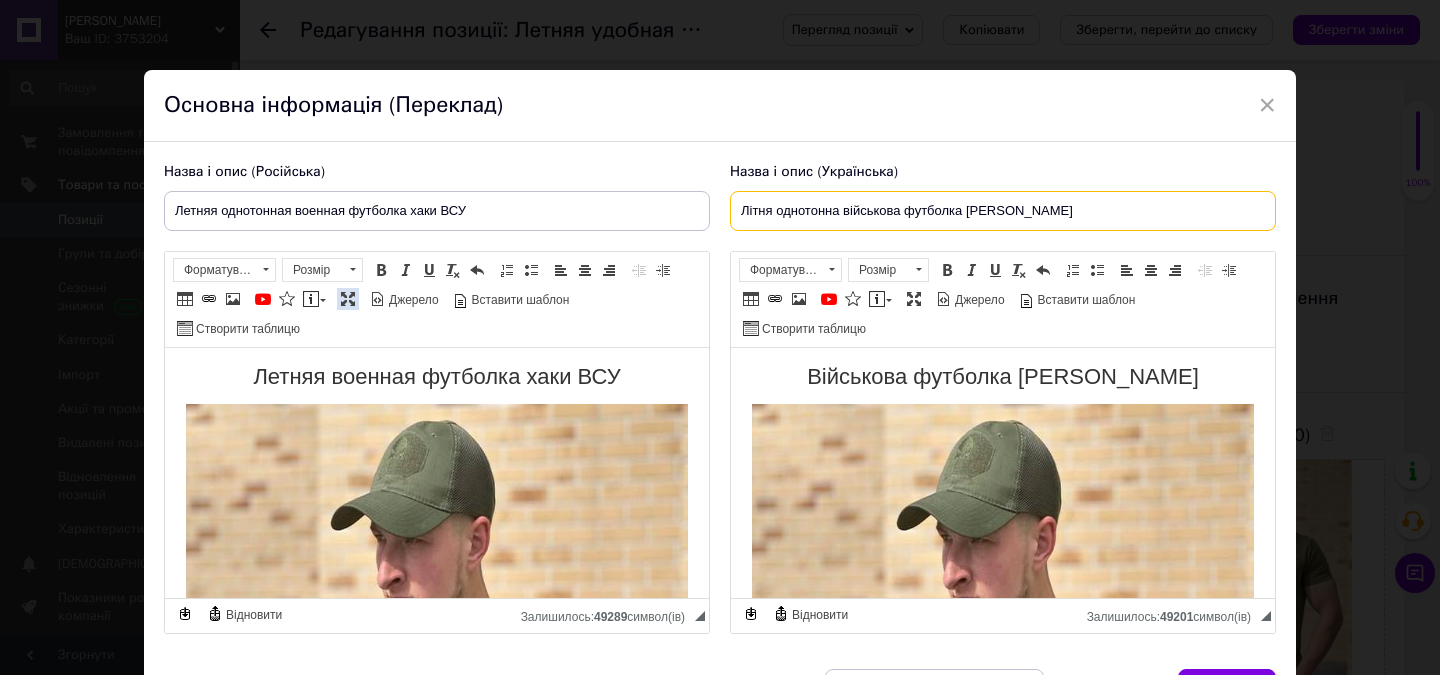 click at bounding box center [348, 299] 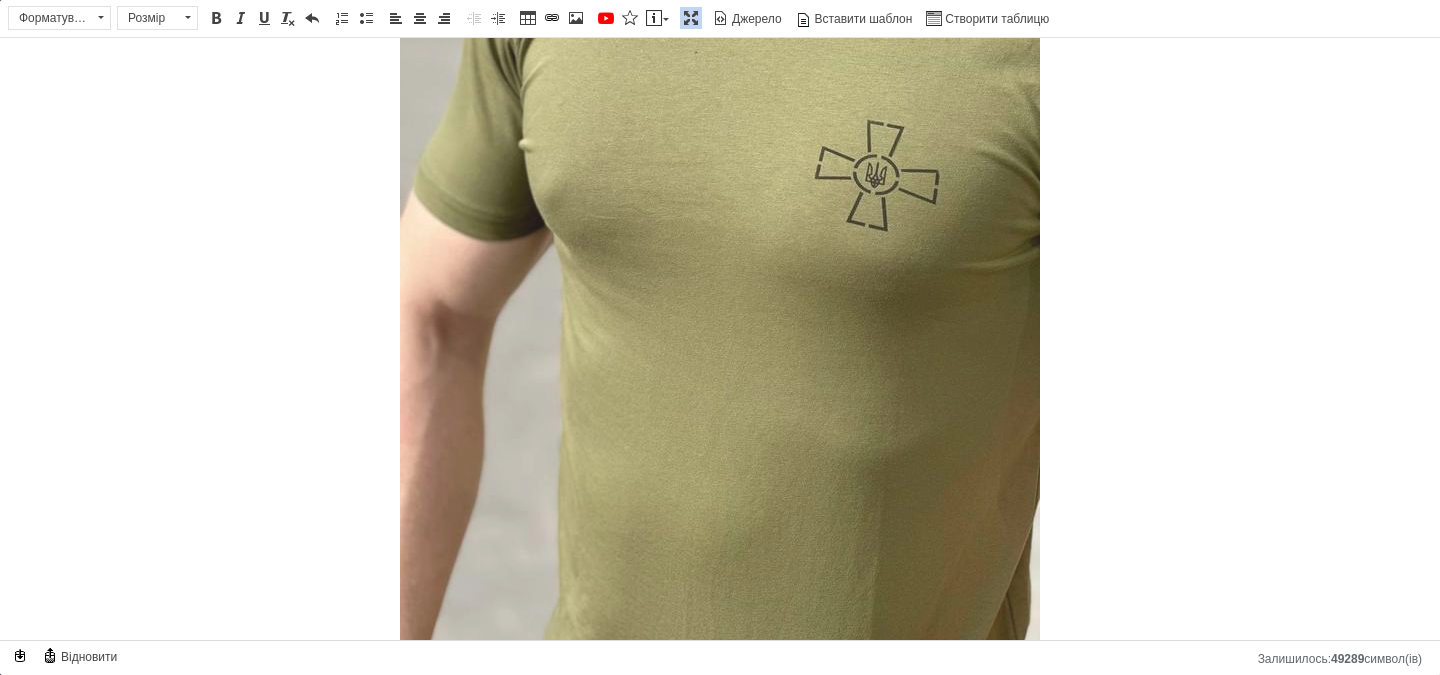 scroll, scrollTop: 1909, scrollLeft: 0, axis: vertical 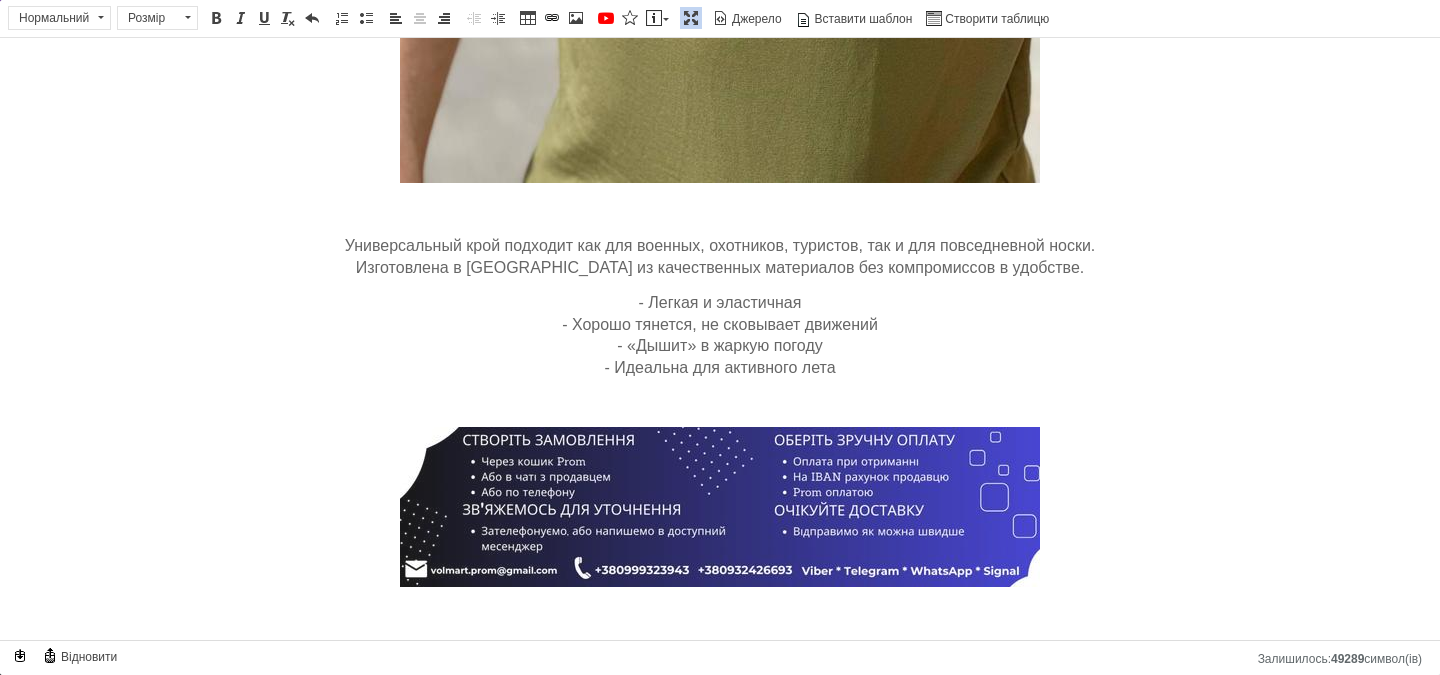 click at bounding box center (720, 507) 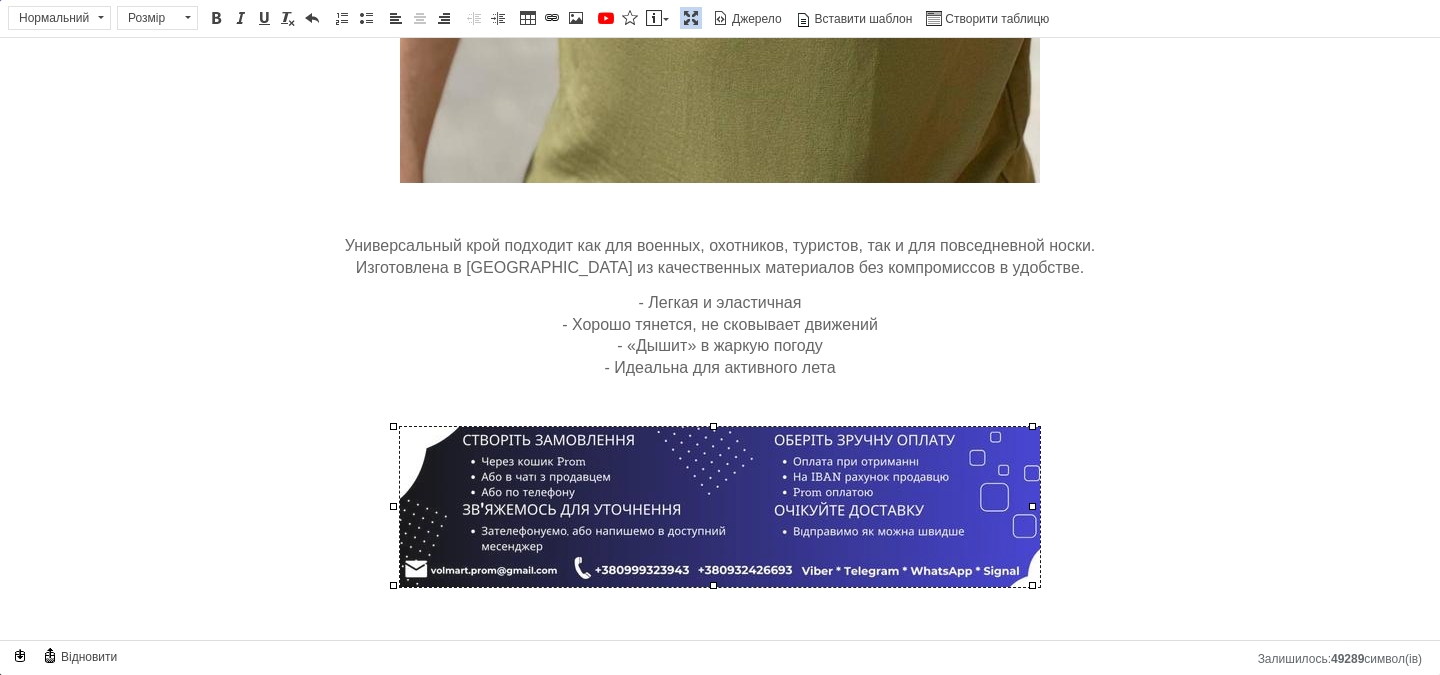 click at bounding box center [720, 507] 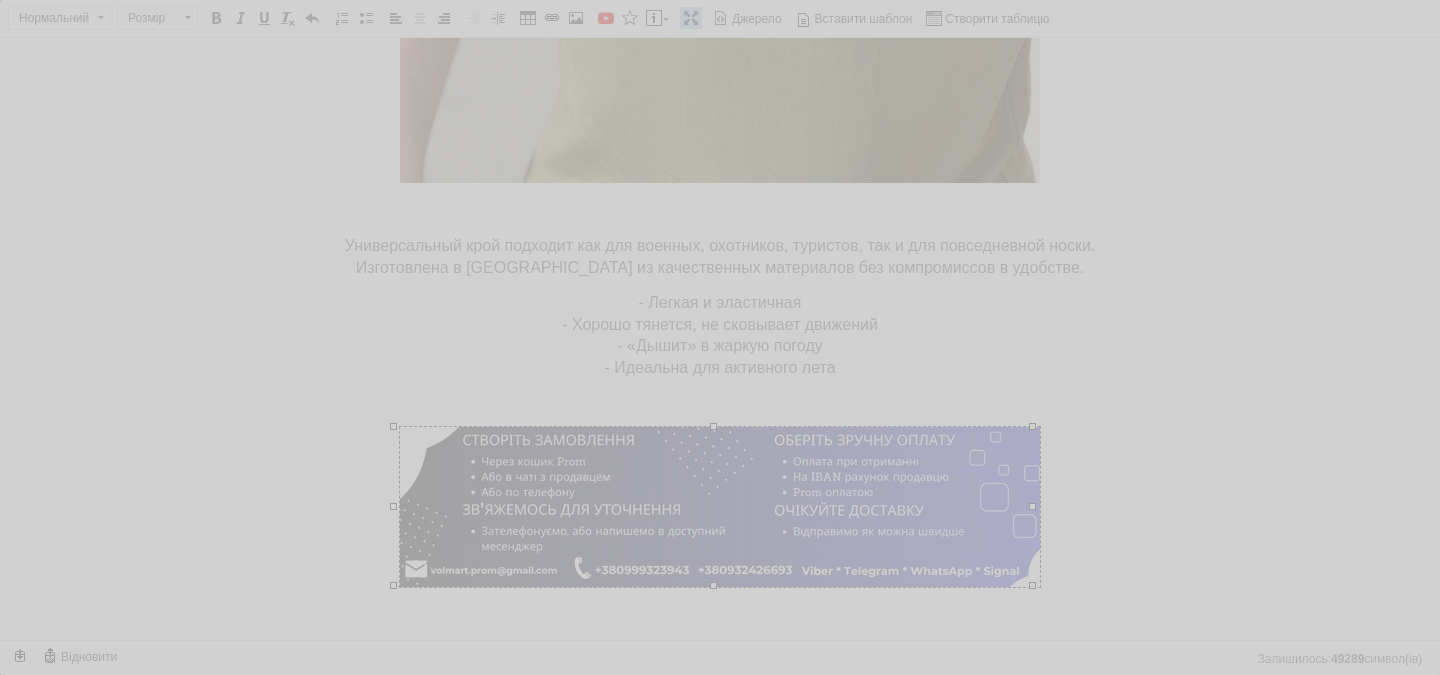 type on "[URL][DOMAIN_NAME]" 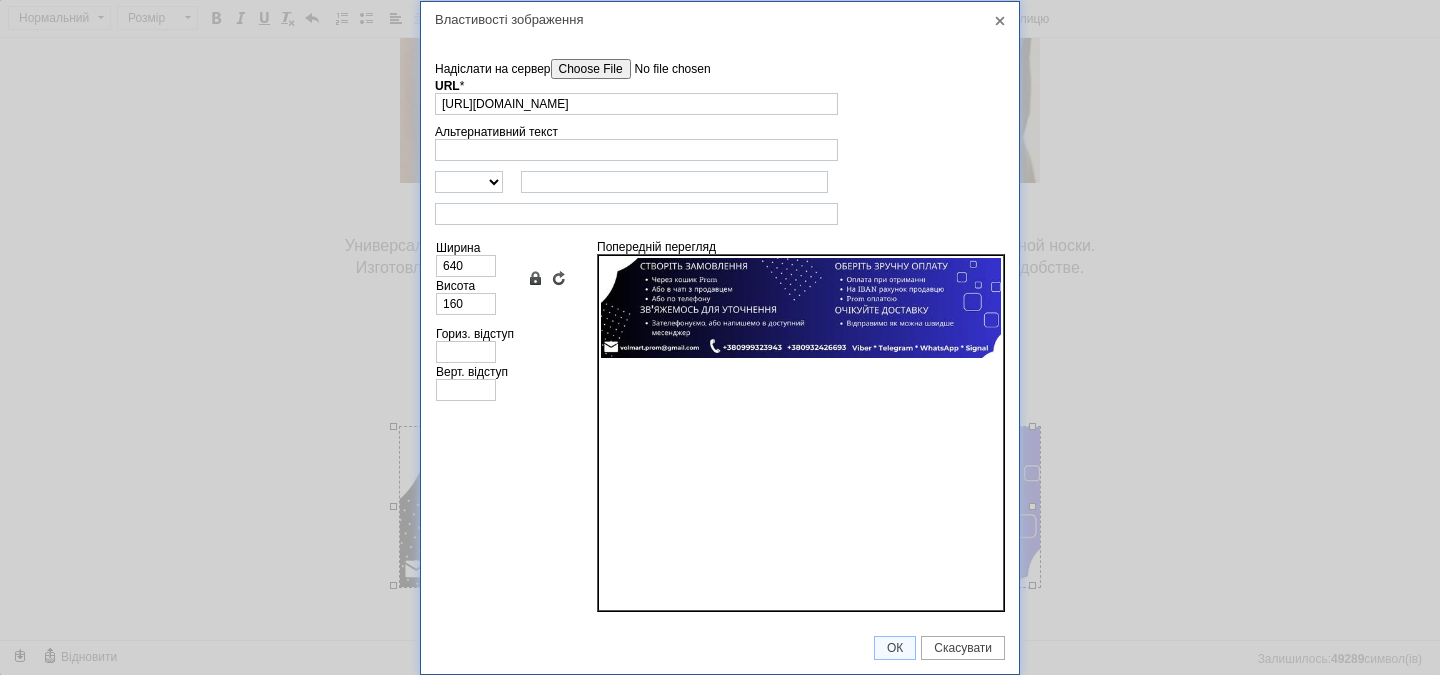 click on "Надіслати на сервер" at bounding box center (664, 69) 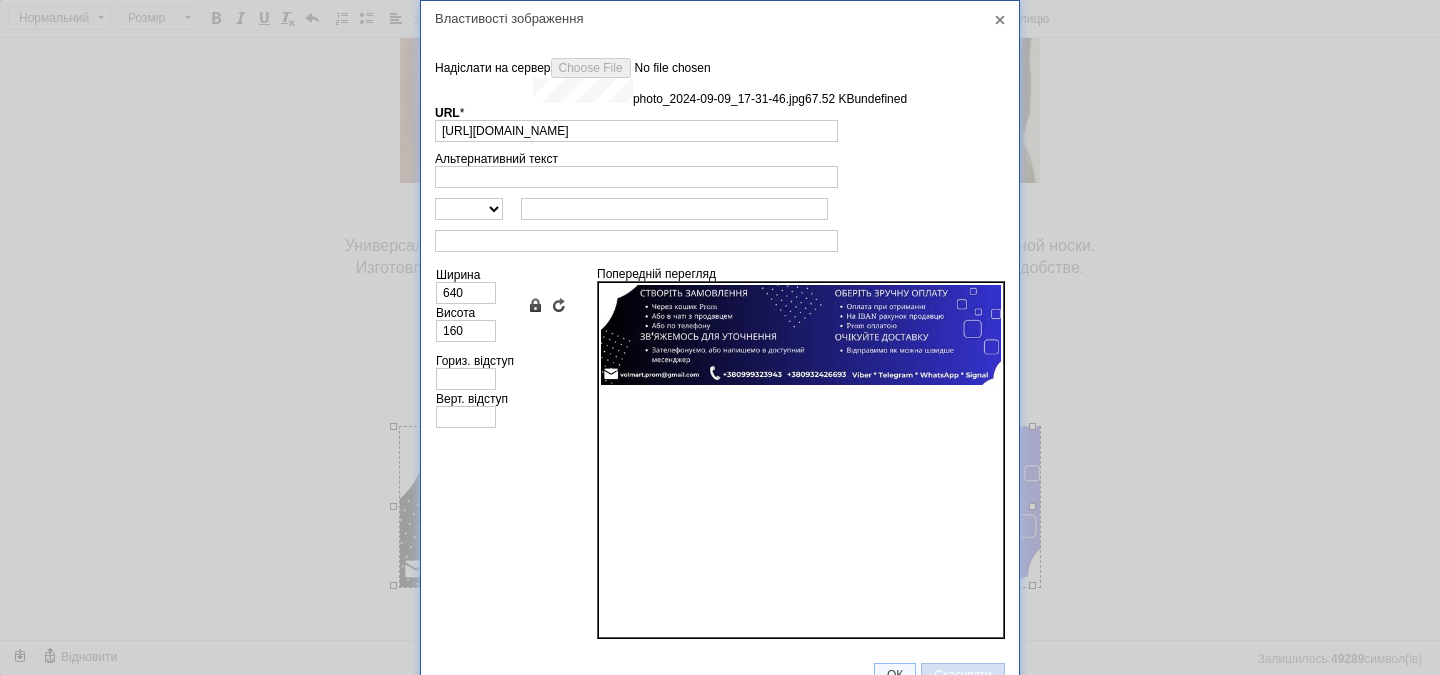 type on "[URL][DOMAIN_NAME]" 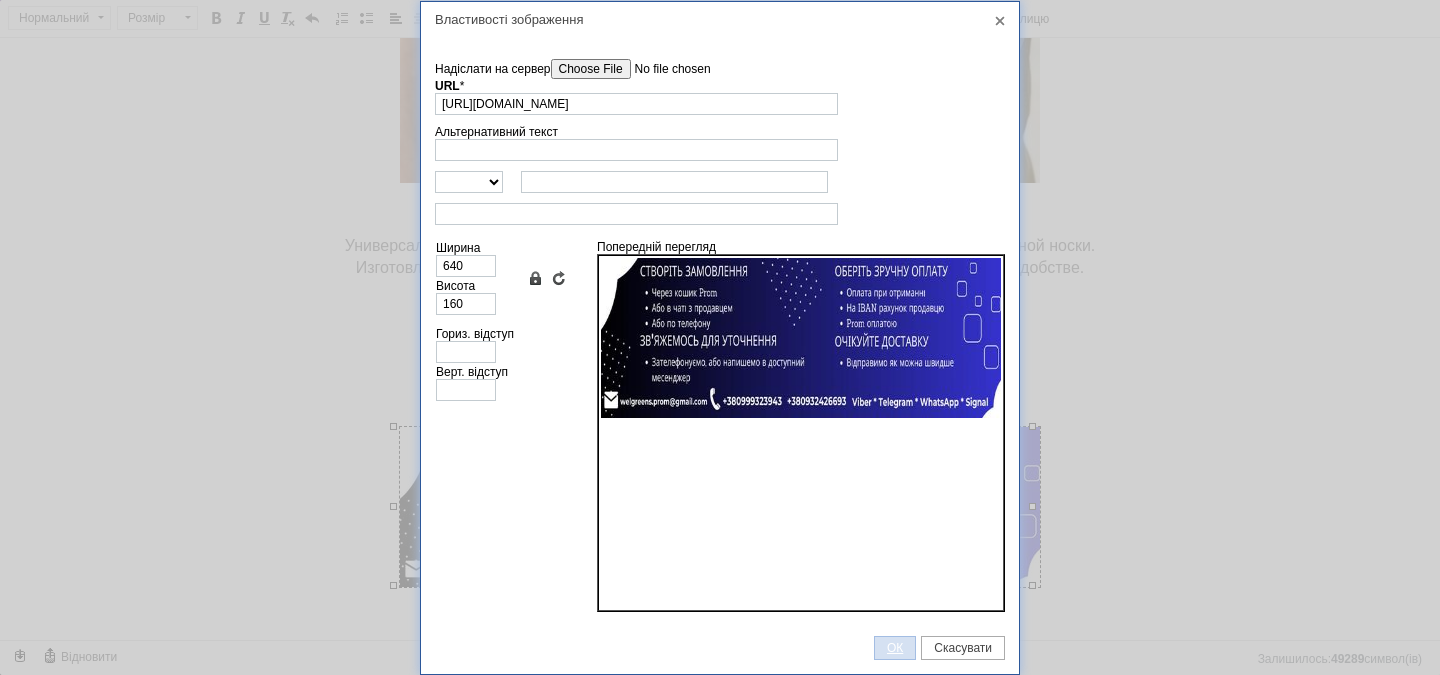 click on "ОК" at bounding box center [895, 648] 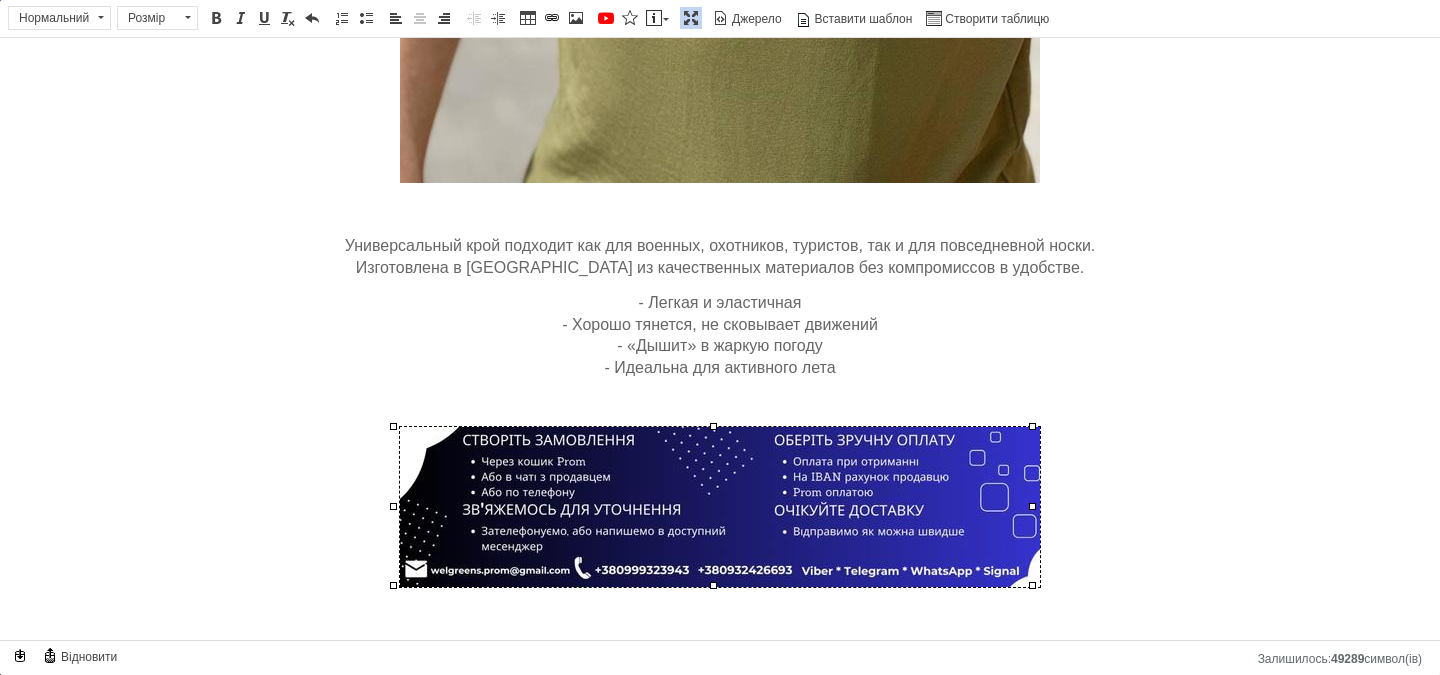 click on "Максимізувати" at bounding box center (691, 18) 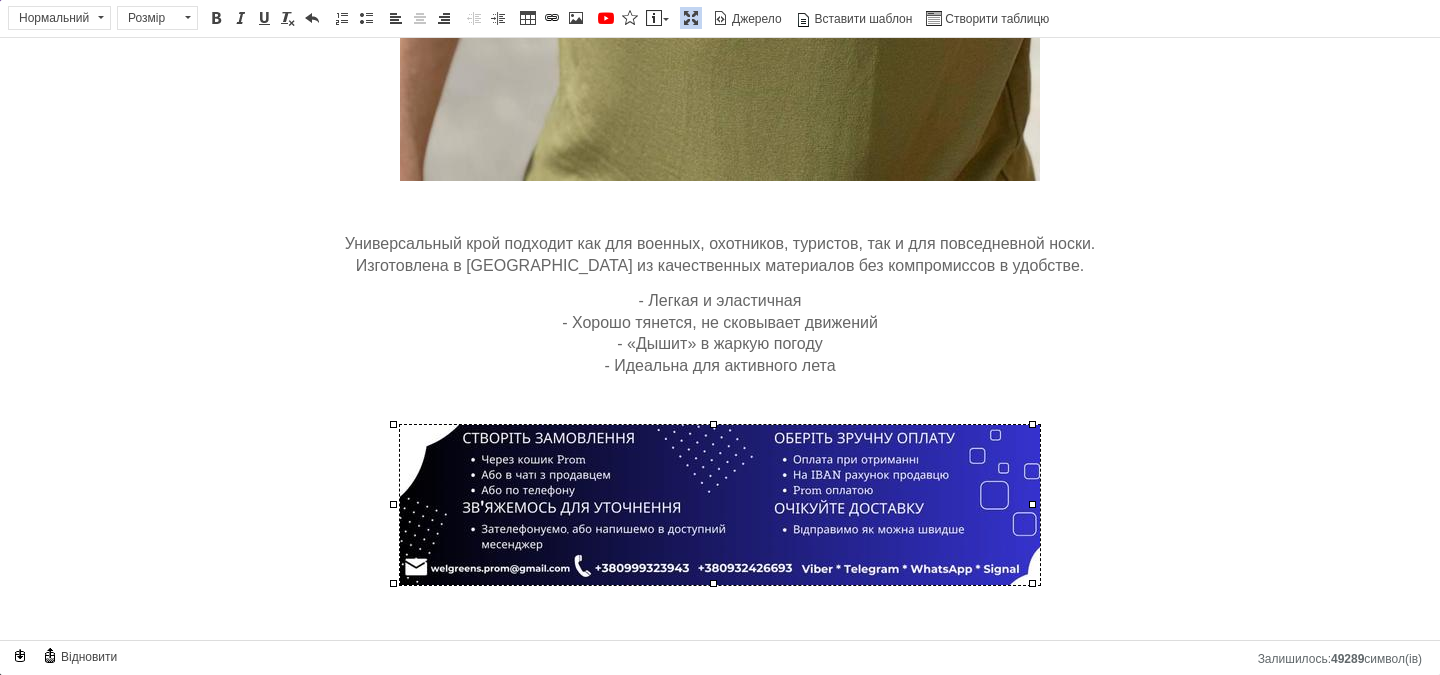 scroll, scrollTop: 0, scrollLeft: 168, axis: horizontal 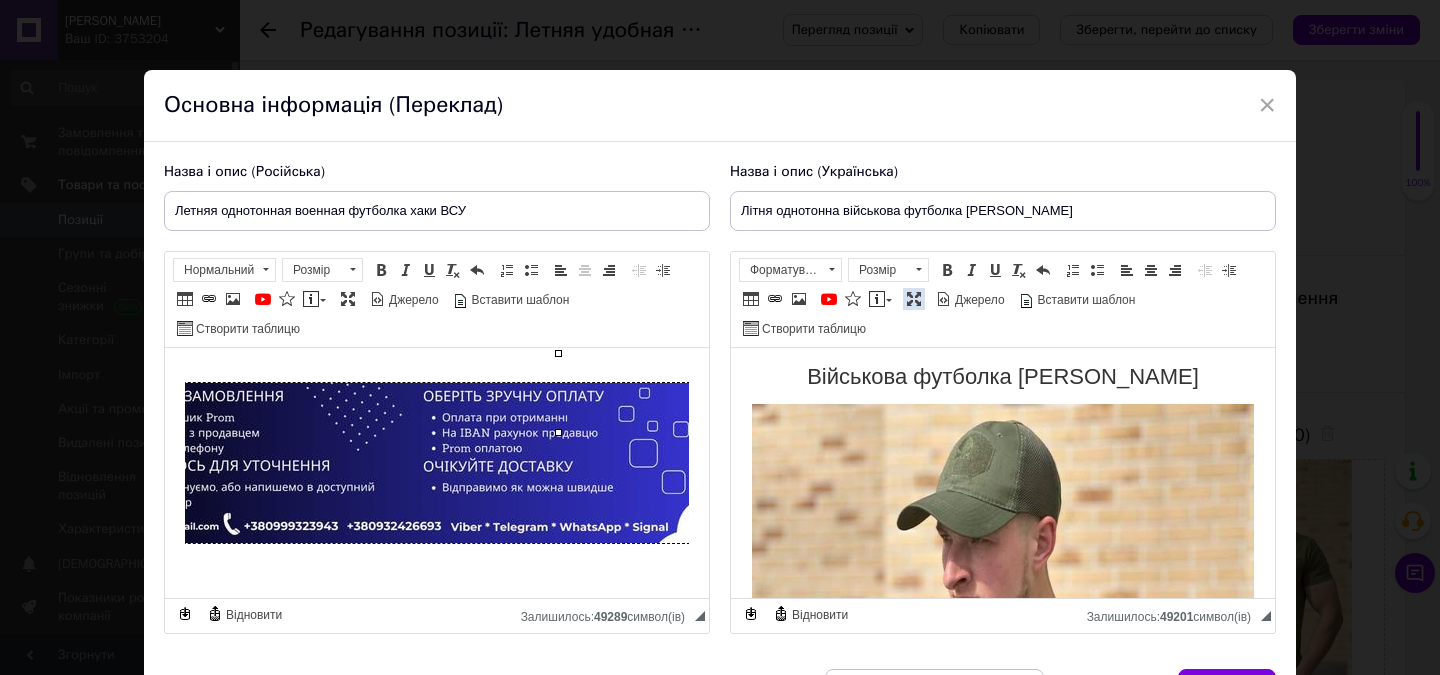 click at bounding box center [914, 299] 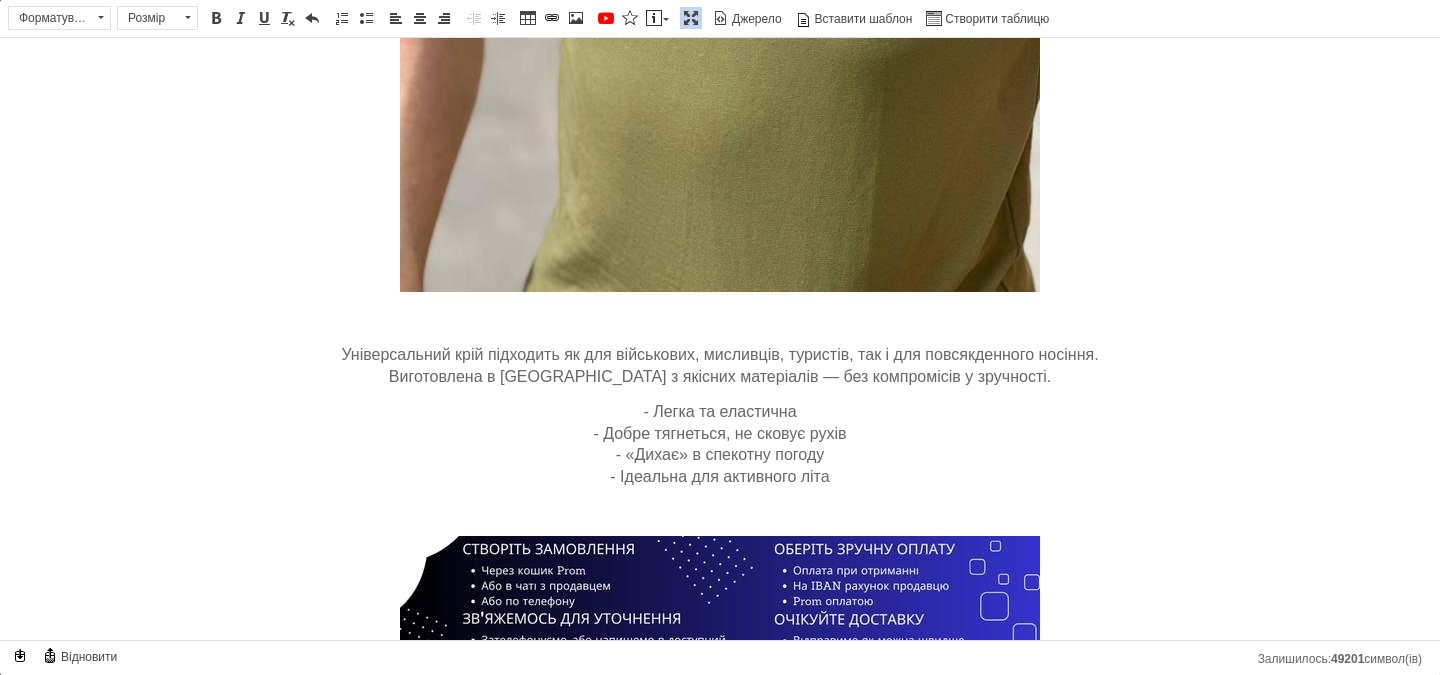 scroll, scrollTop: 1909, scrollLeft: 0, axis: vertical 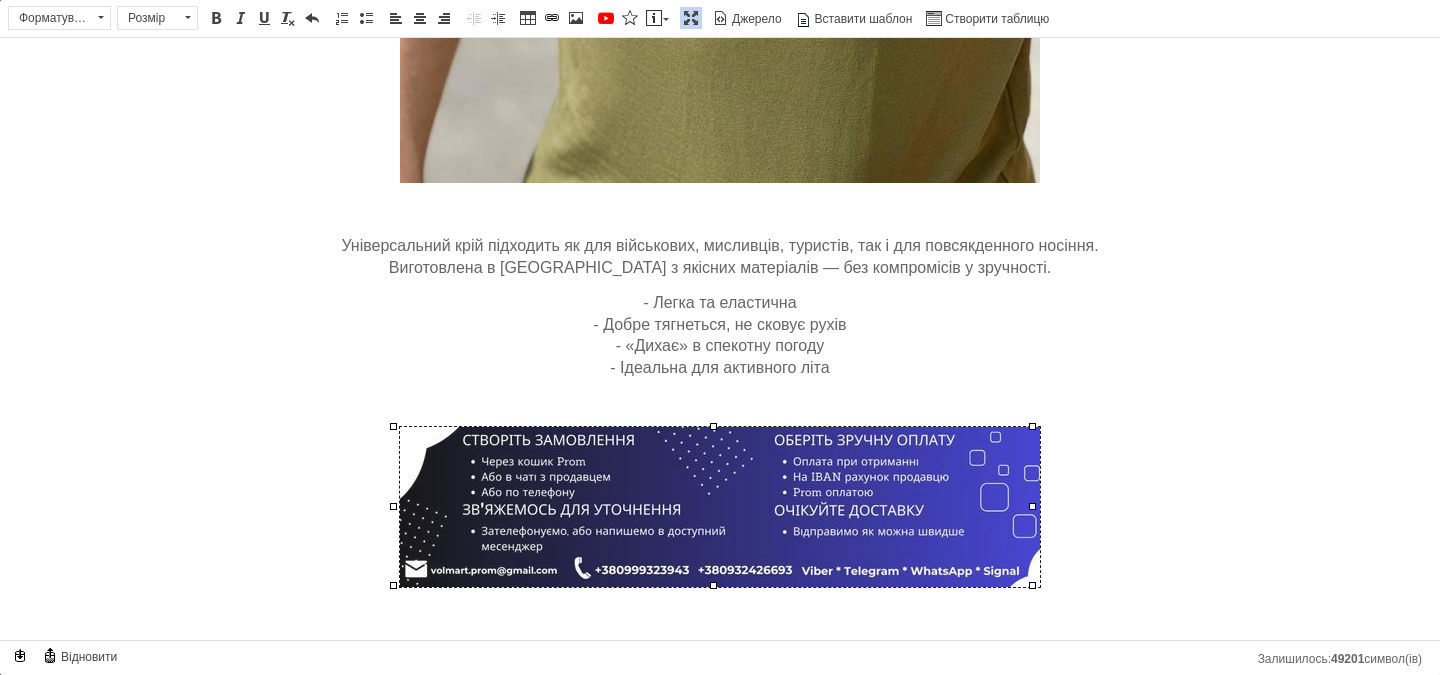 click at bounding box center [720, 507] 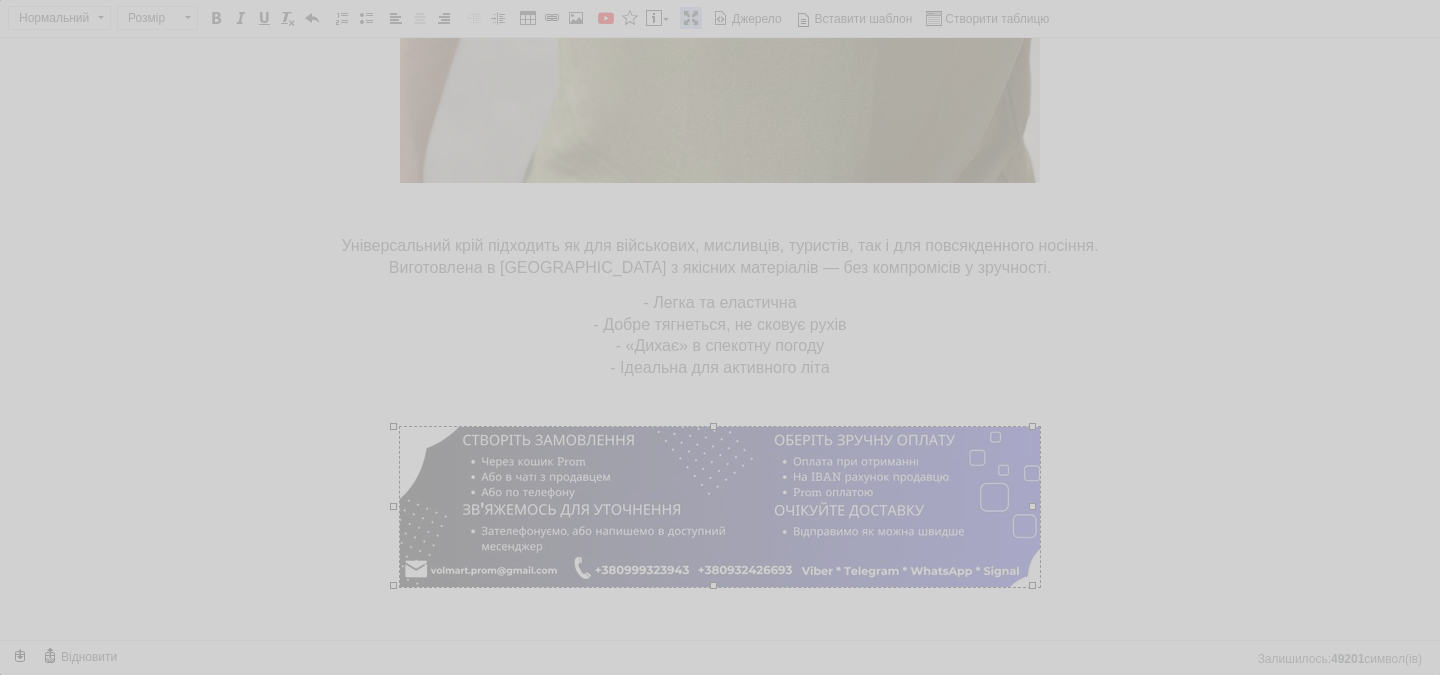 type on "[URL][DOMAIN_NAME]" 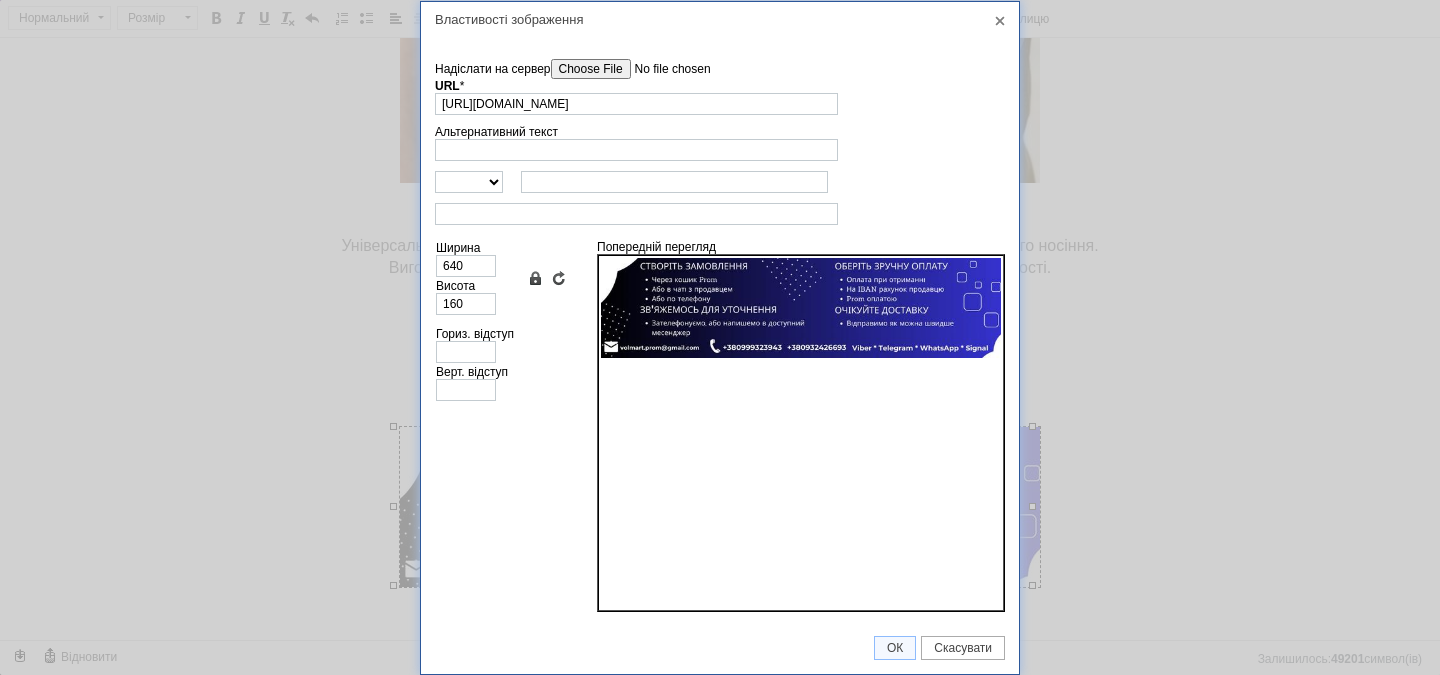 scroll, scrollTop: 0, scrollLeft: 0, axis: both 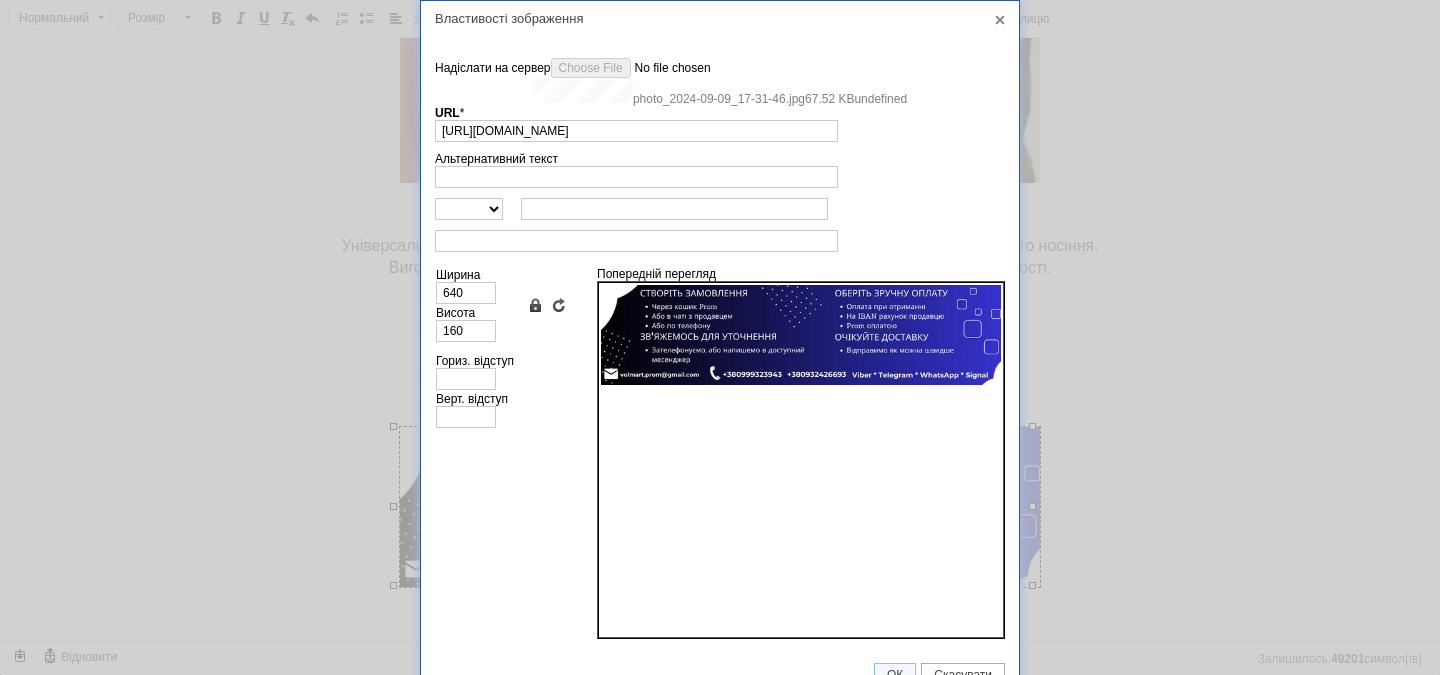 type on "[URL][DOMAIN_NAME]" 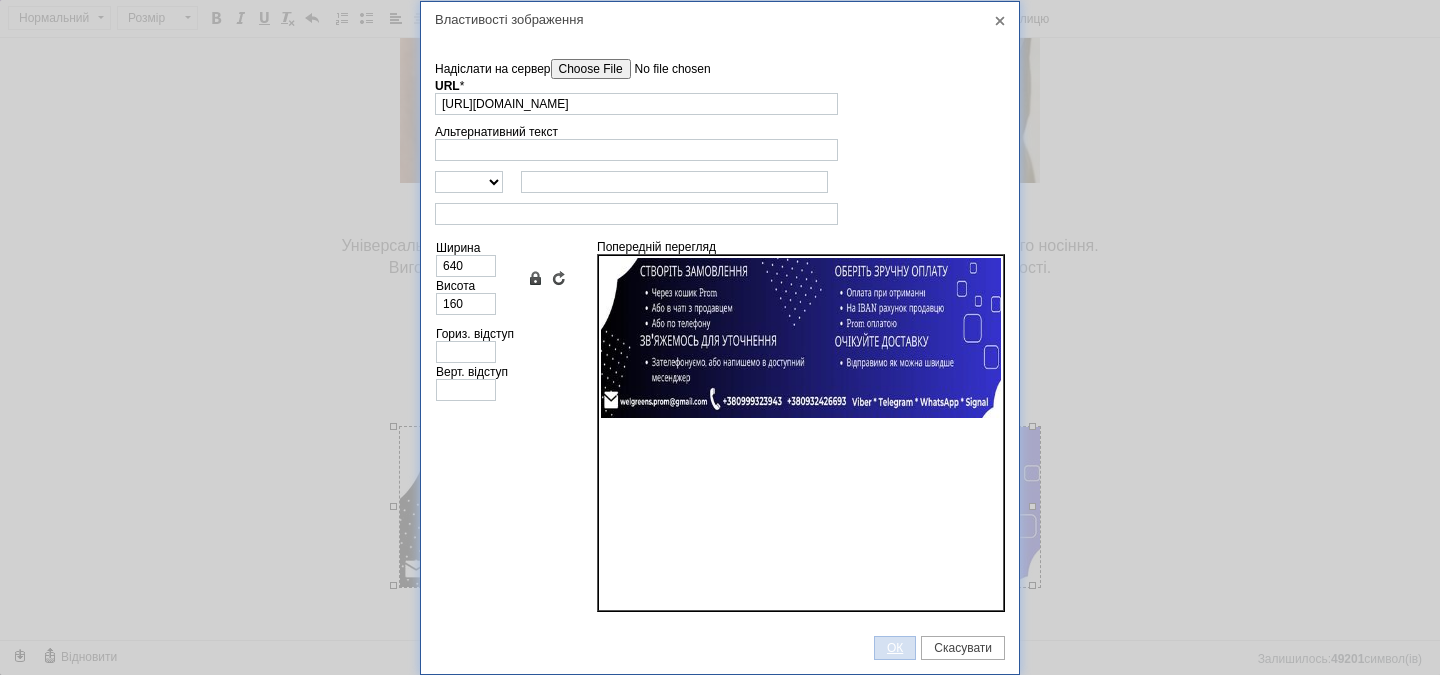 click on "ОК" at bounding box center [895, 648] 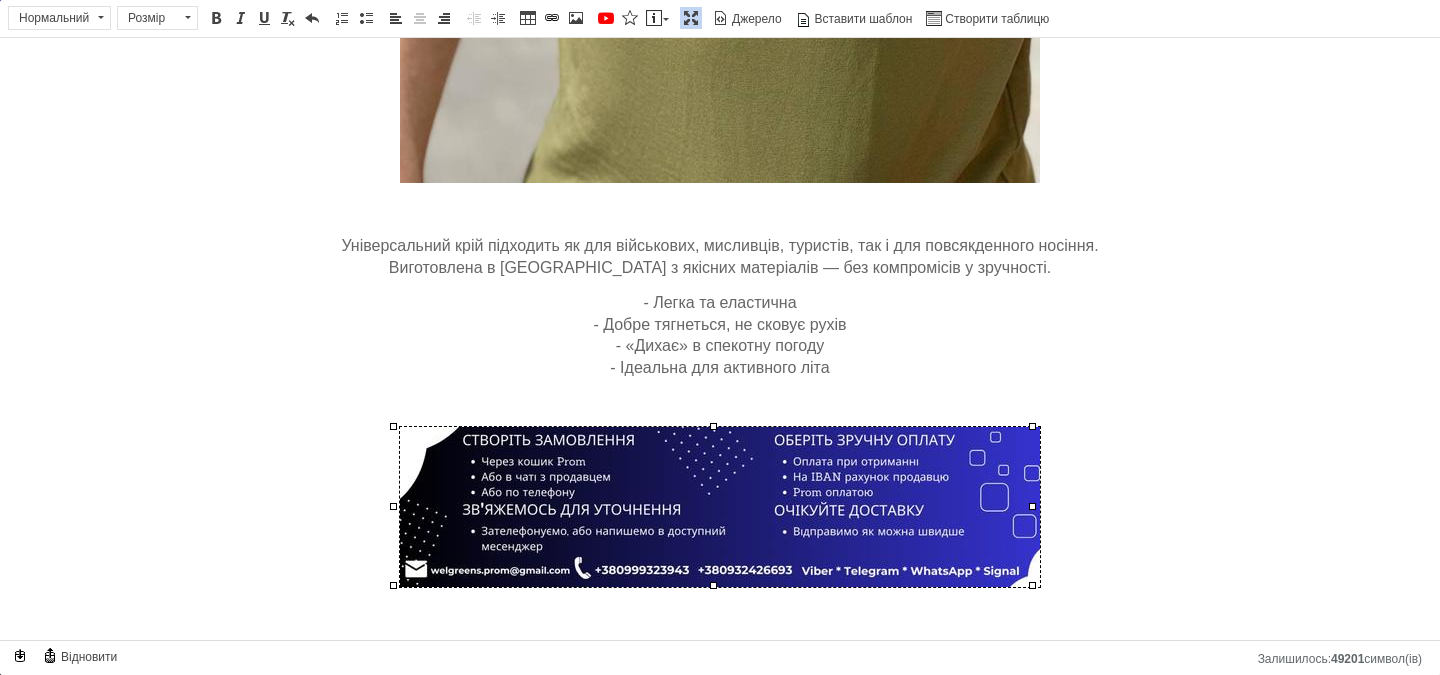 click at bounding box center (691, 18) 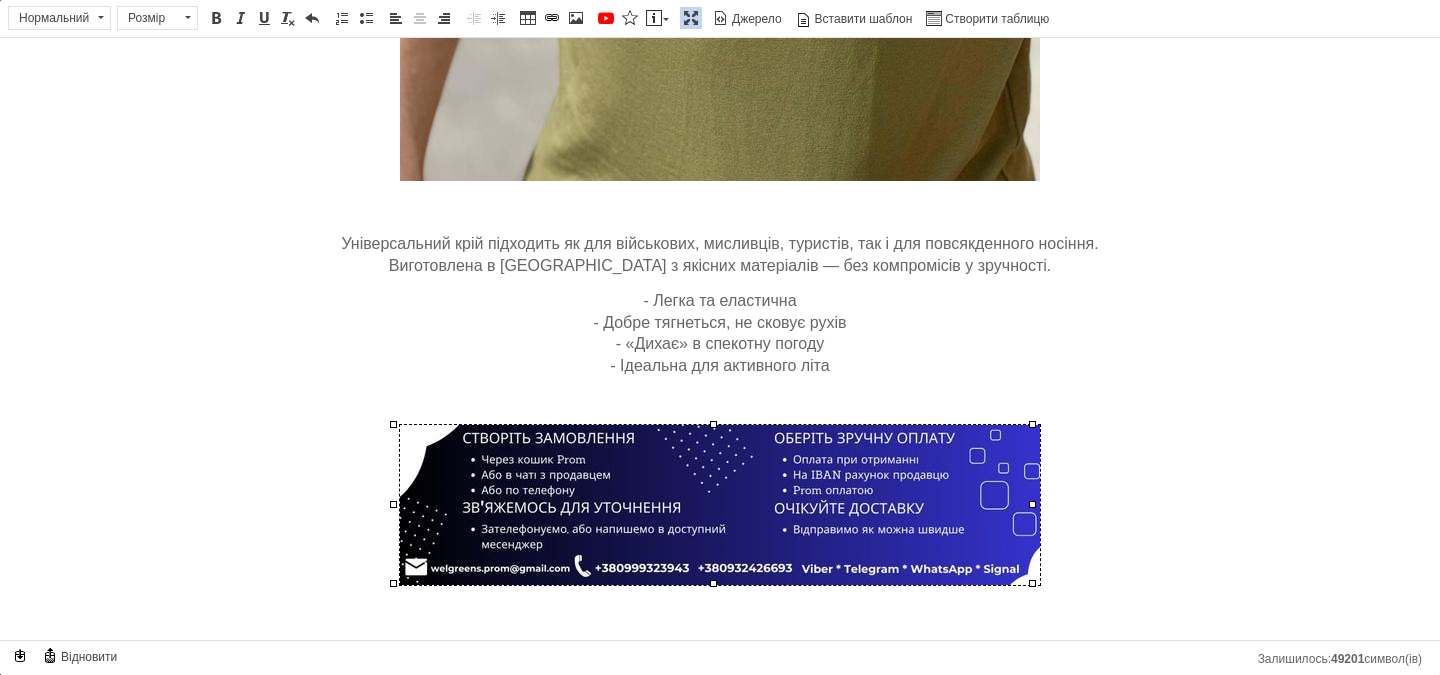 scroll, scrollTop: 0, scrollLeft: 168, axis: horizontal 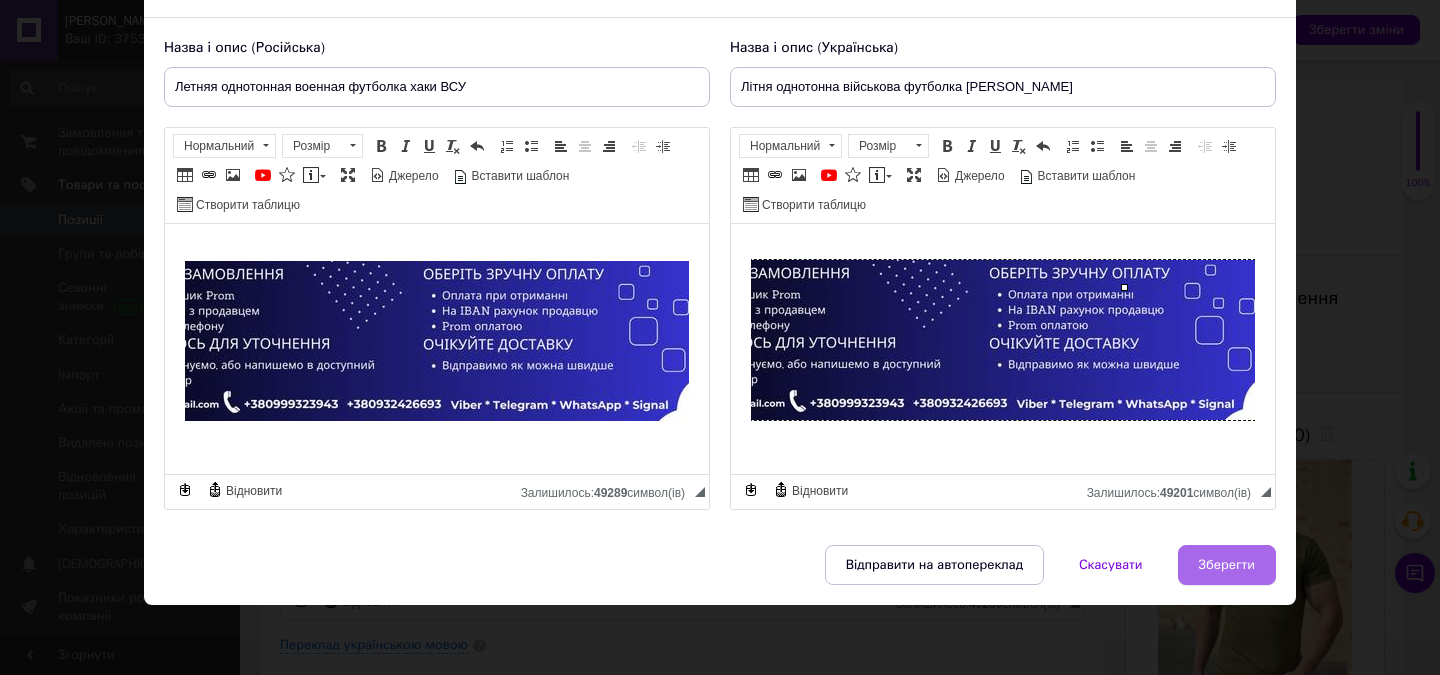 click on "Зберегти" at bounding box center (1227, 565) 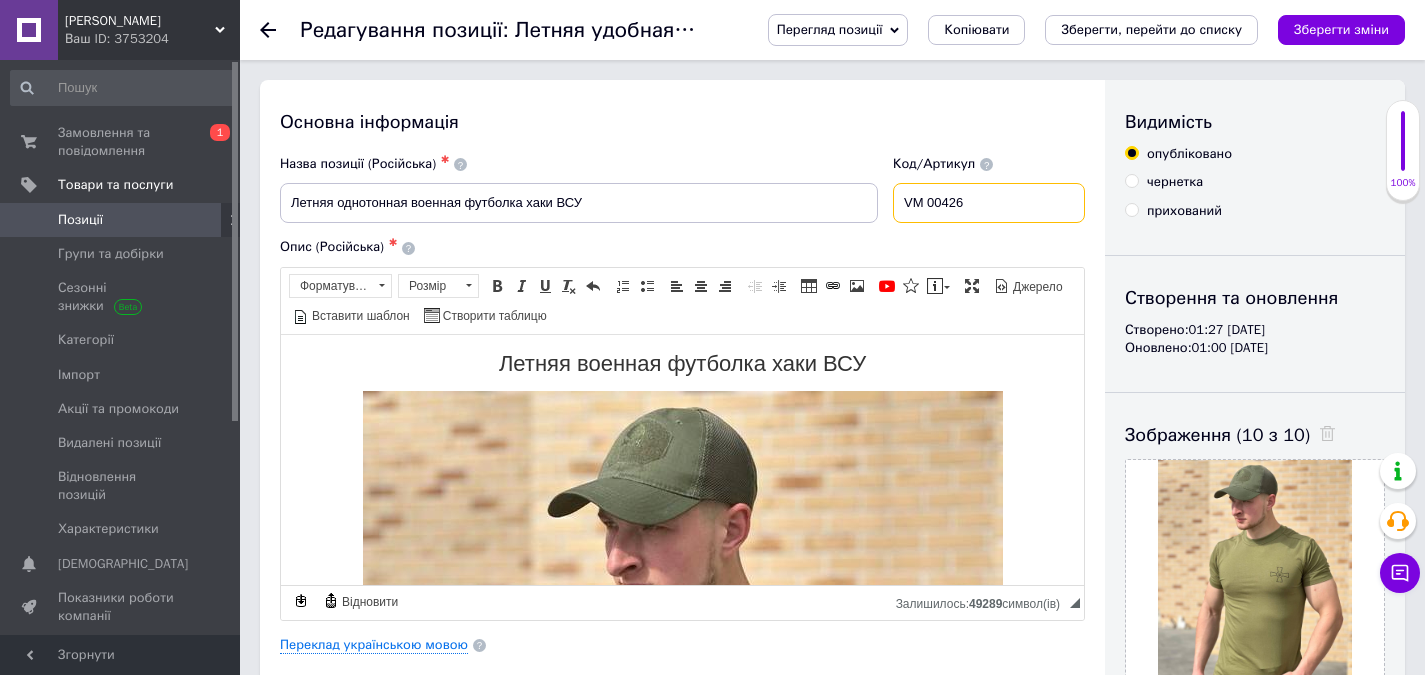 drag, startPoint x: 913, startPoint y: 196, endPoint x: 930, endPoint y: 194, distance: 17.117243 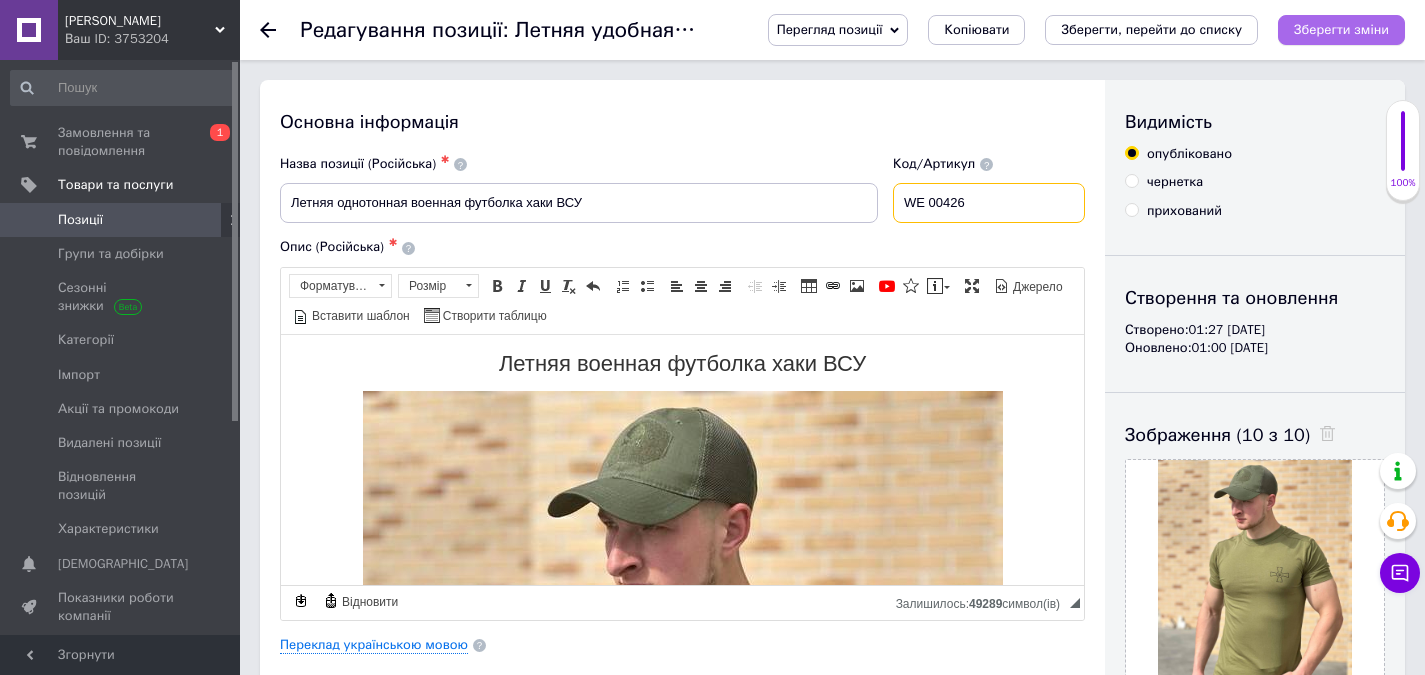 type on "WE 00426" 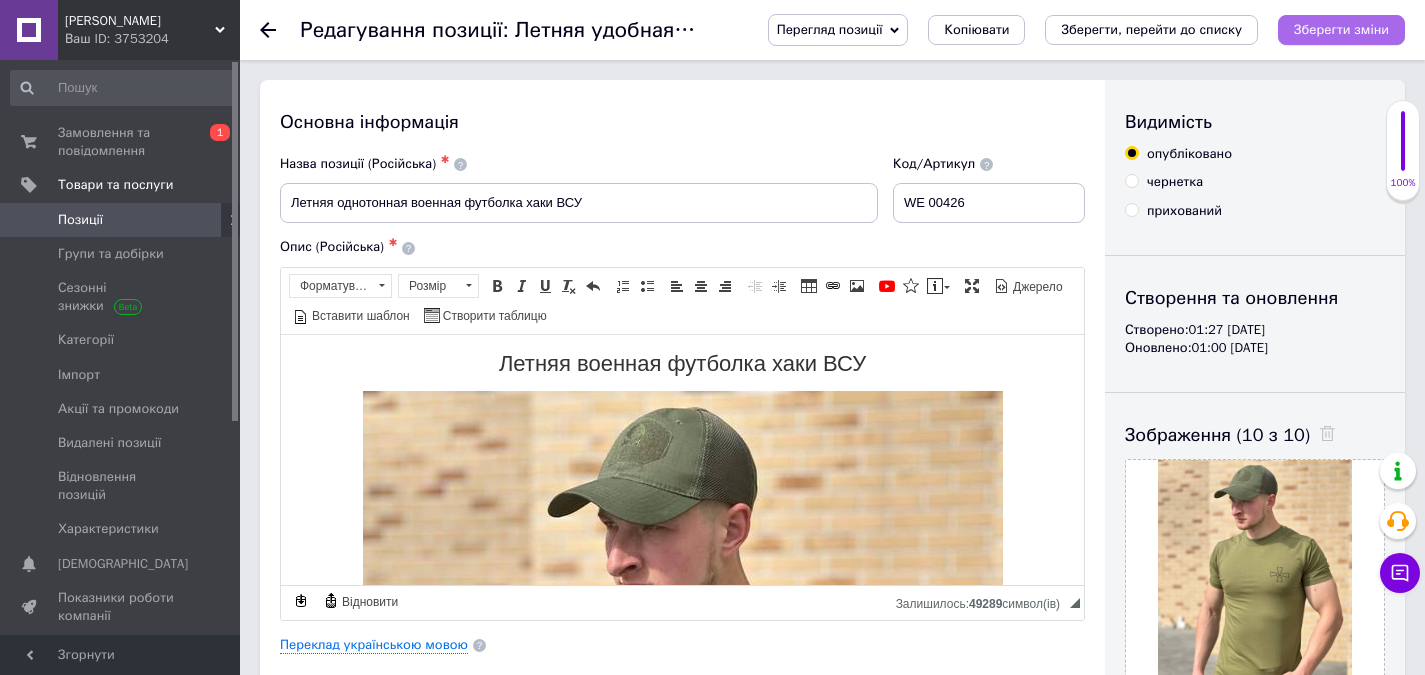 click on "Зберегти зміни" at bounding box center (1341, 30) 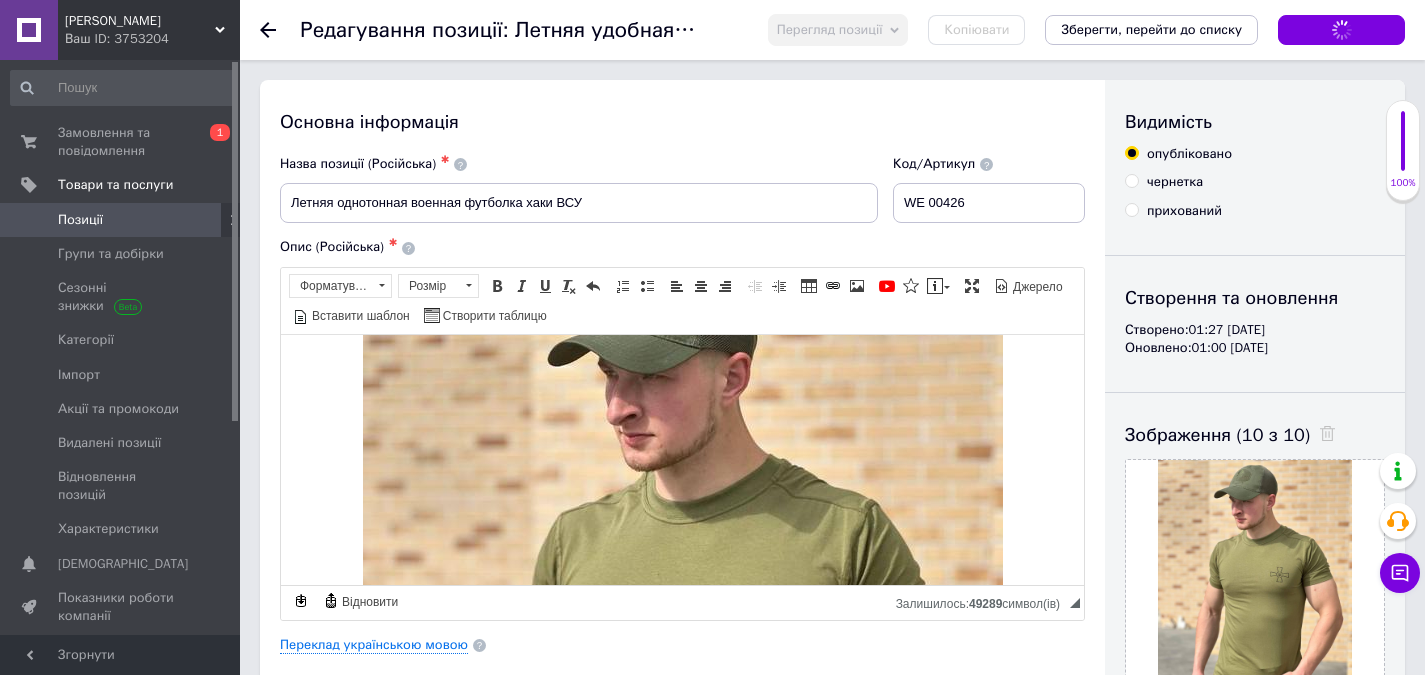 scroll, scrollTop: 700, scrollLeft: 0, axis: vertical 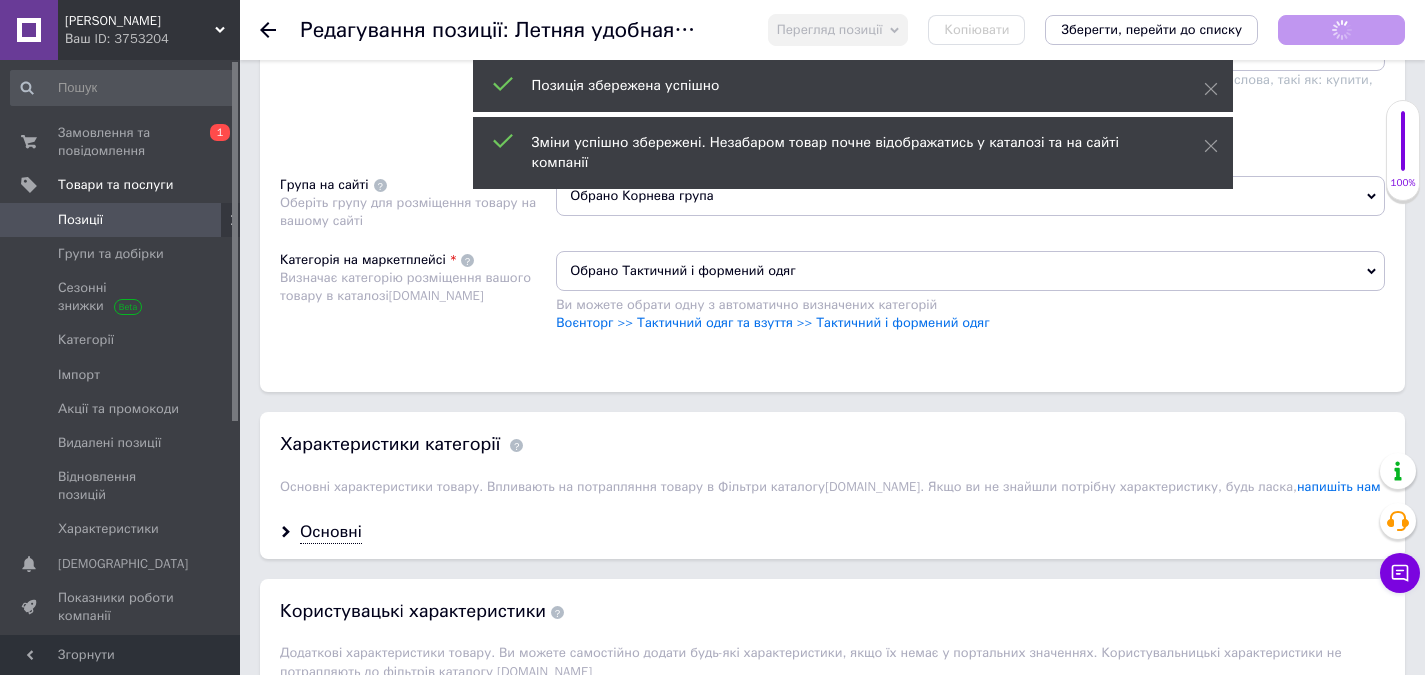 click on "Обрано Корнева група" at bounding box center (970, 196) 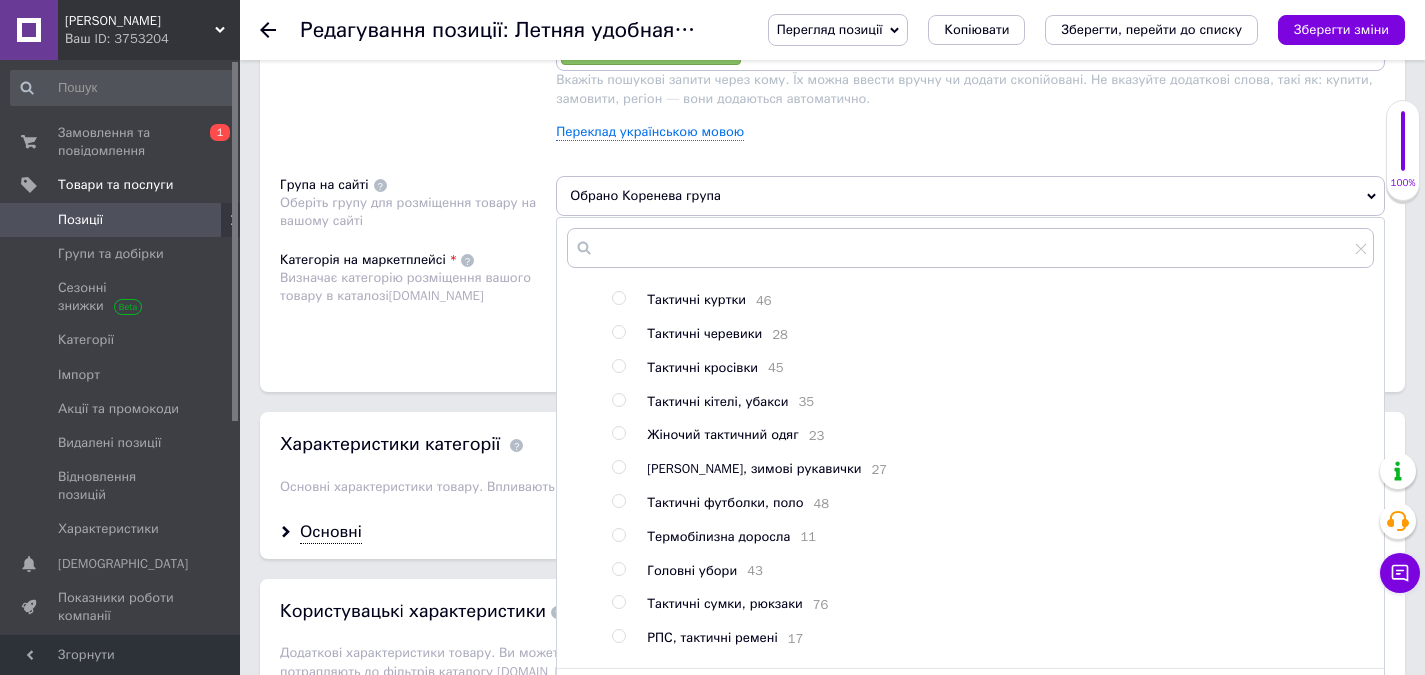 scroll, scrollTop: 100, scrollLeft: 0, axis: vertical 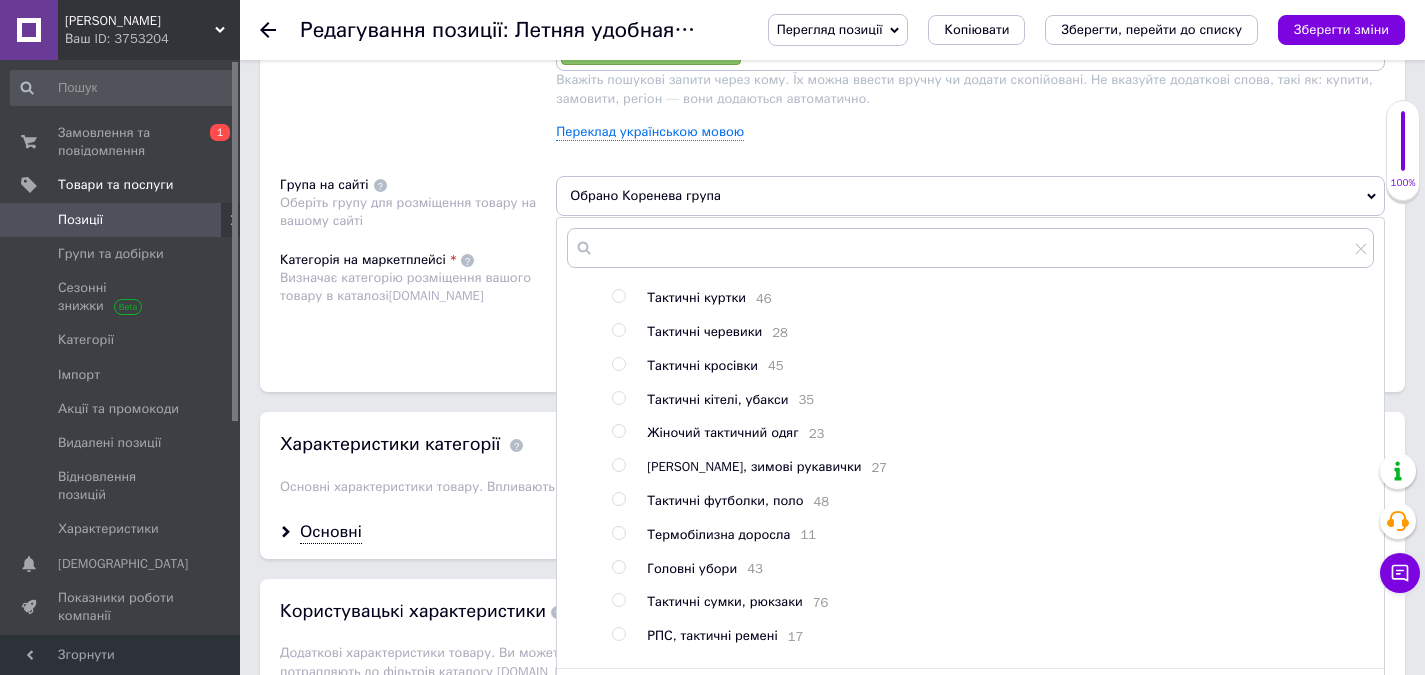 click at bounding box center (618, 499) 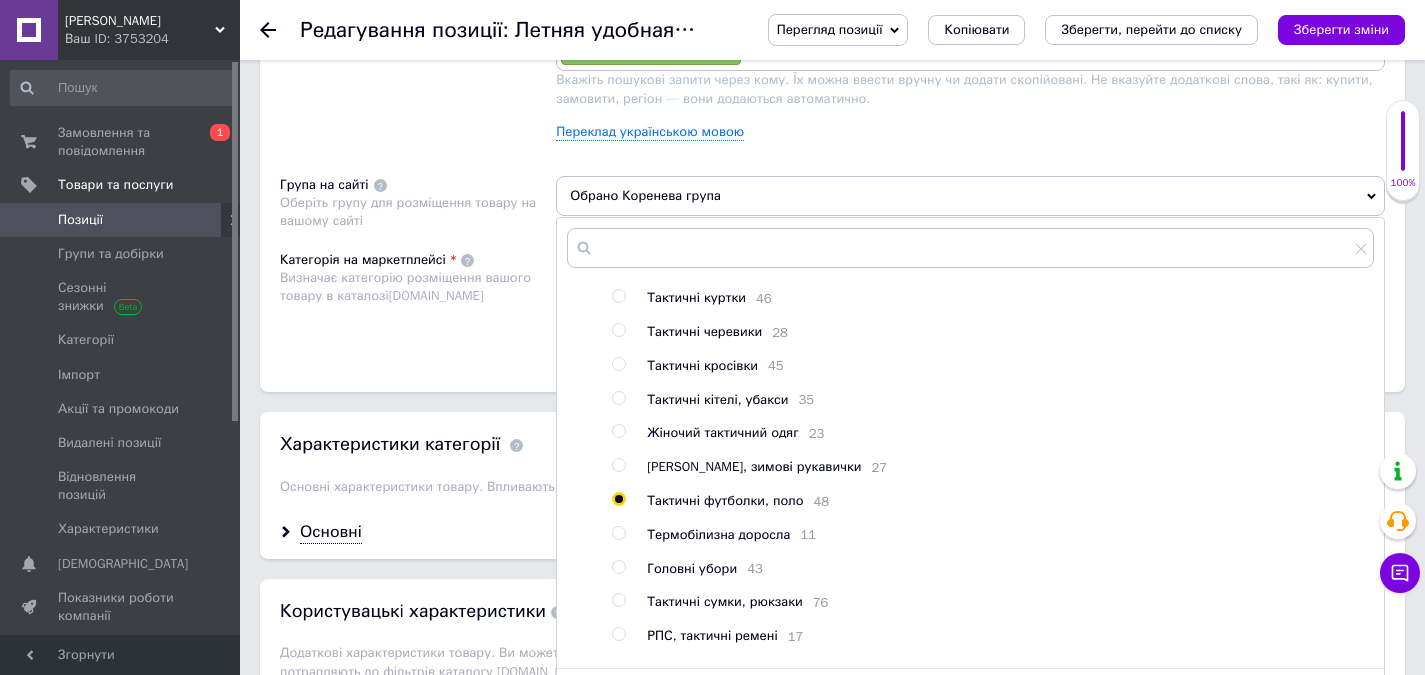 radio on "true" 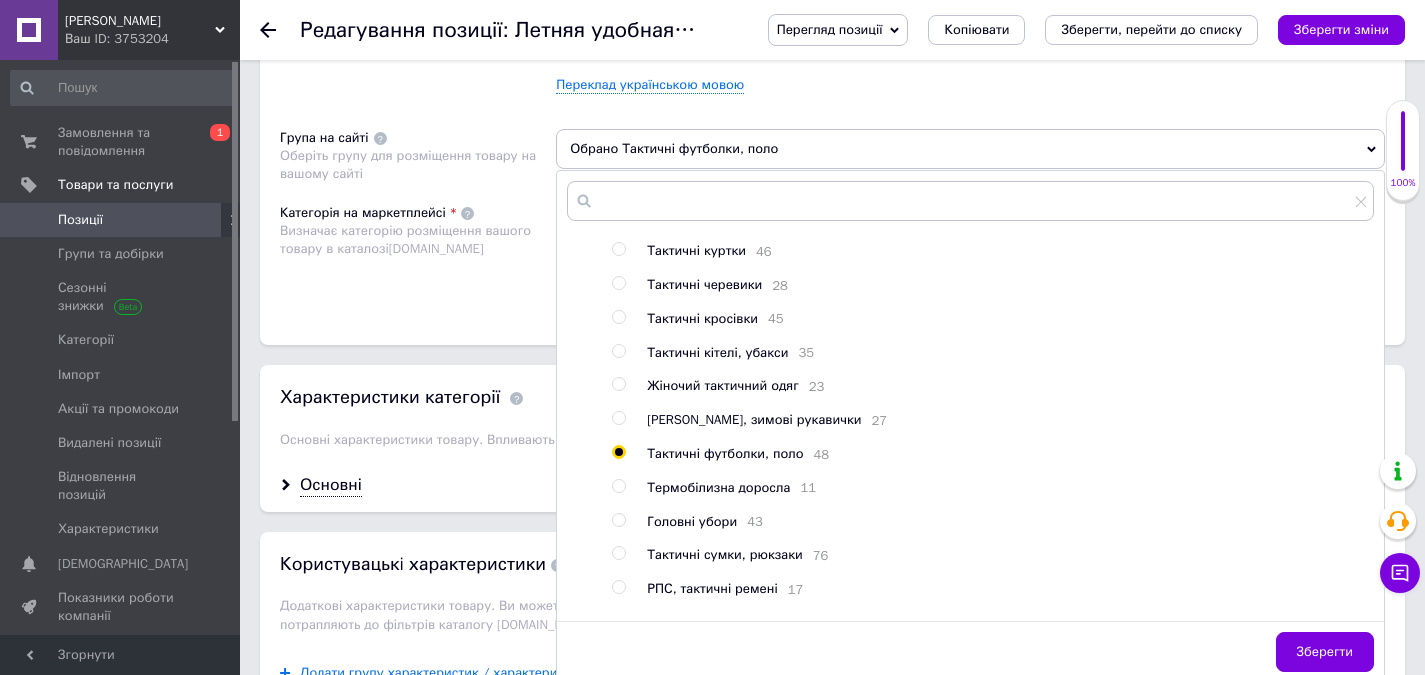 scroll, scrollTop: 1500, scrollLeft: 0, axis: vertical 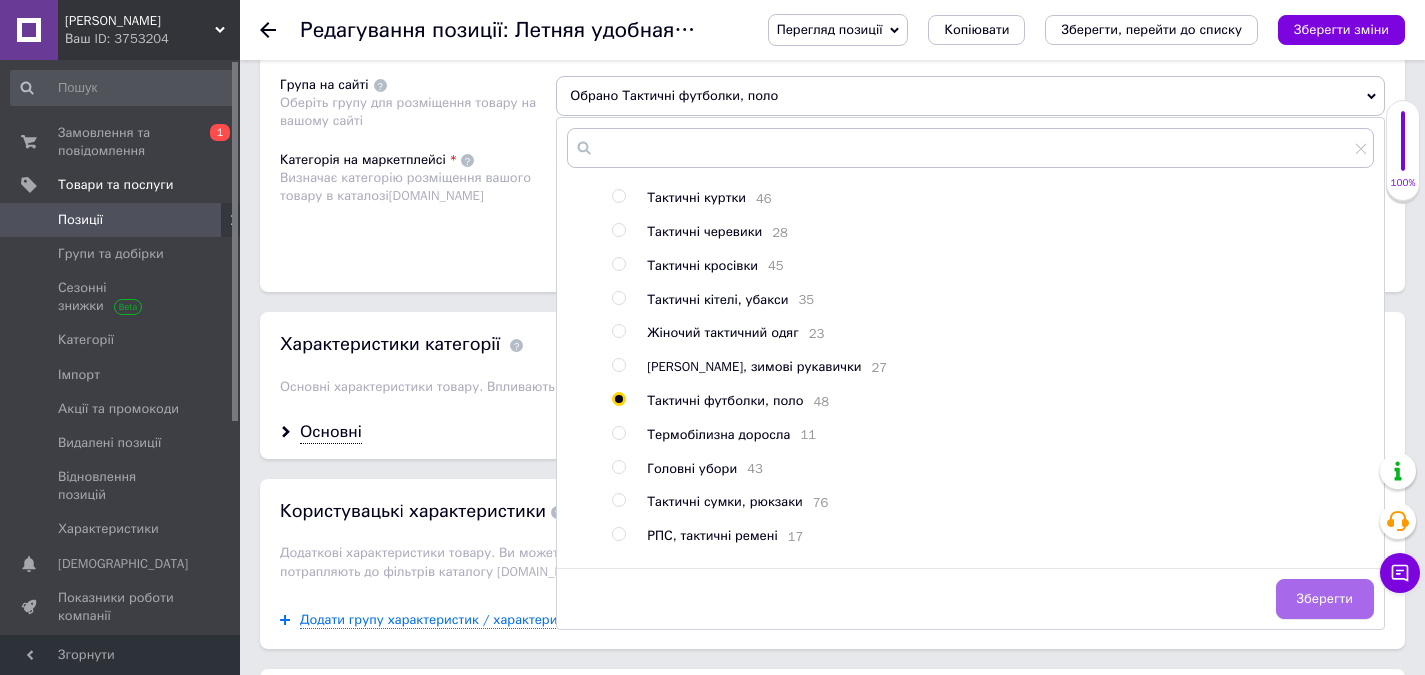 drag, startPoint x: 1338, startPoint y: 595, endPoint x: 1247, endPoint y: 588, distance: 91.26884 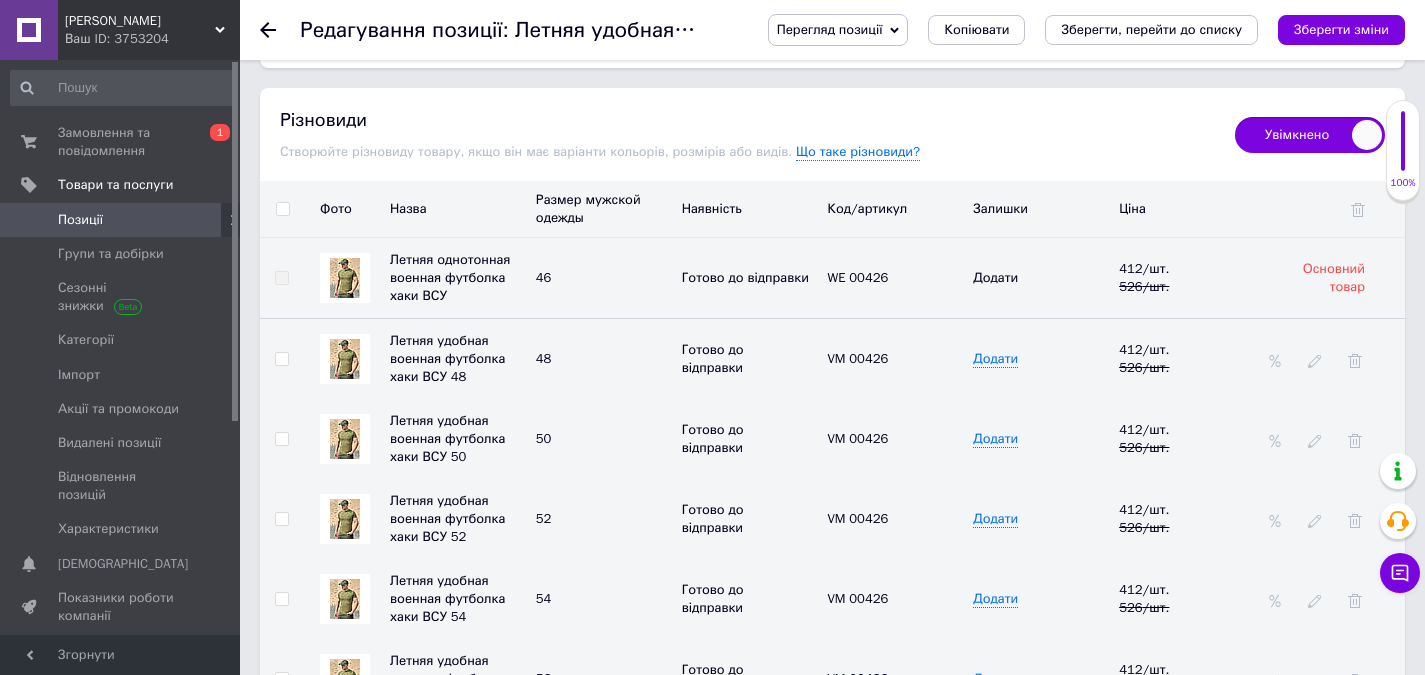 scroll, scrollTop: 2500, scrollLeft: 0, axis: vertical 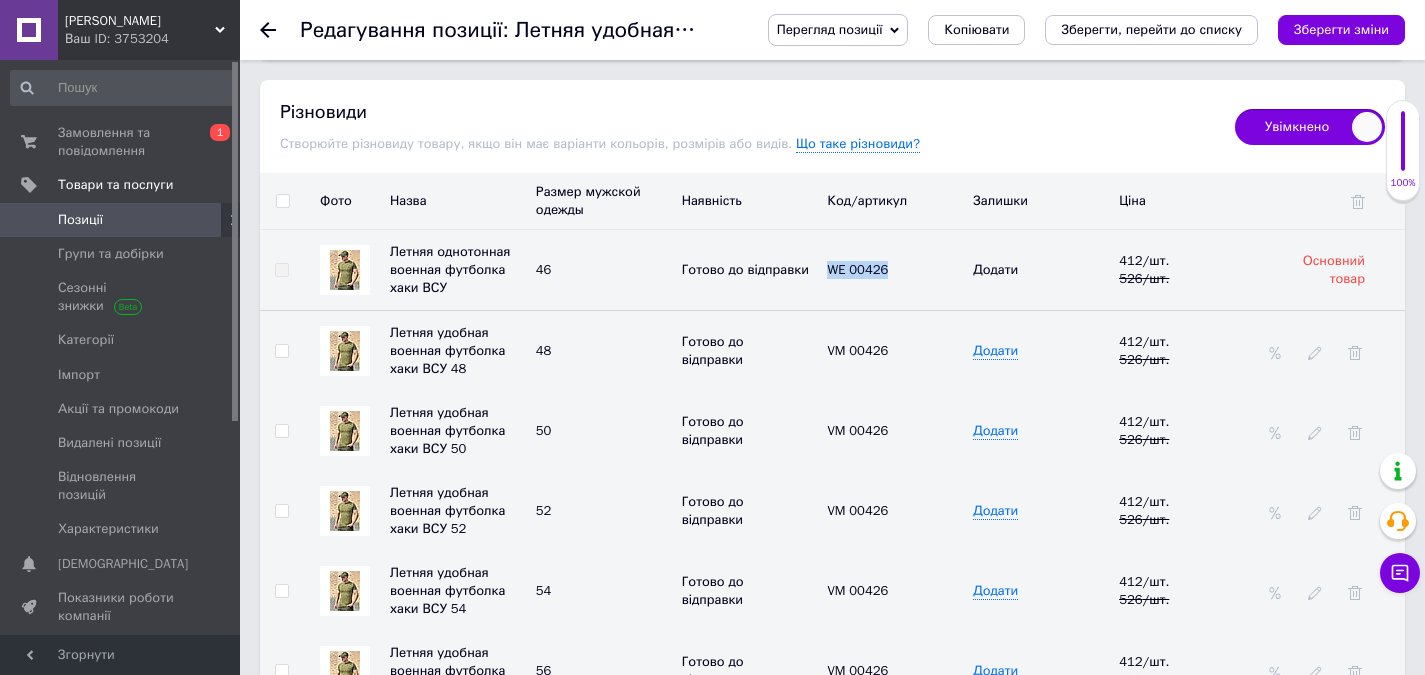 drag, startPoint x: 868, startPoint y: 273, endPoint x: 825, endPoint y: 279, distance: 43.416588 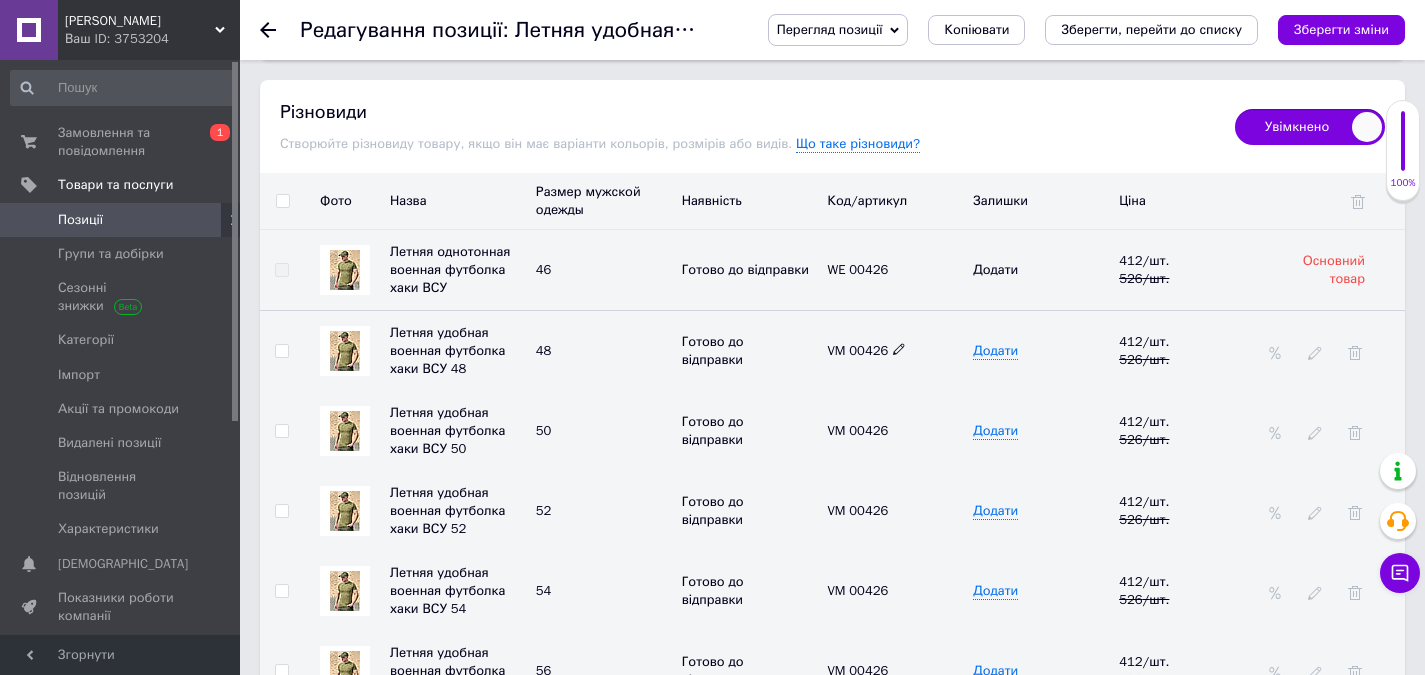 click 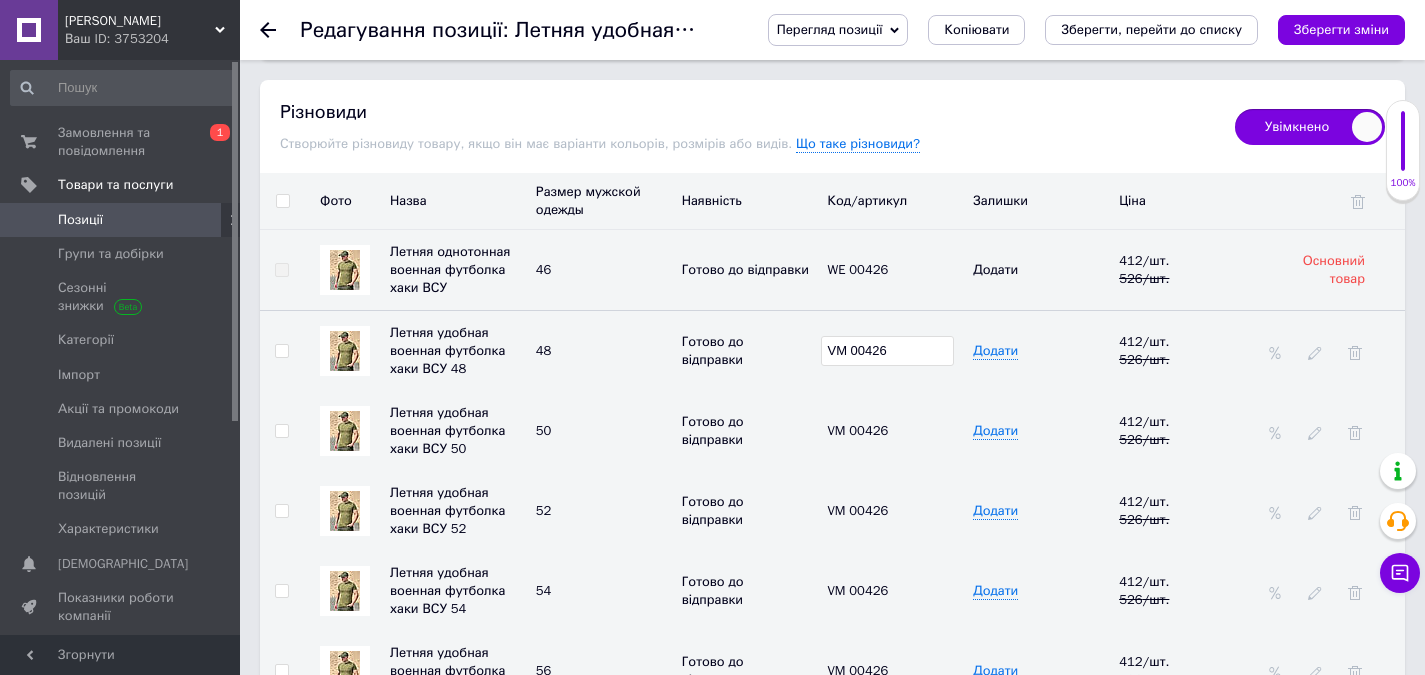 drag, startPoint x: 841, startPoint y: 360, endPoint x: 828, endPoint y: 367, distance: 14.764823 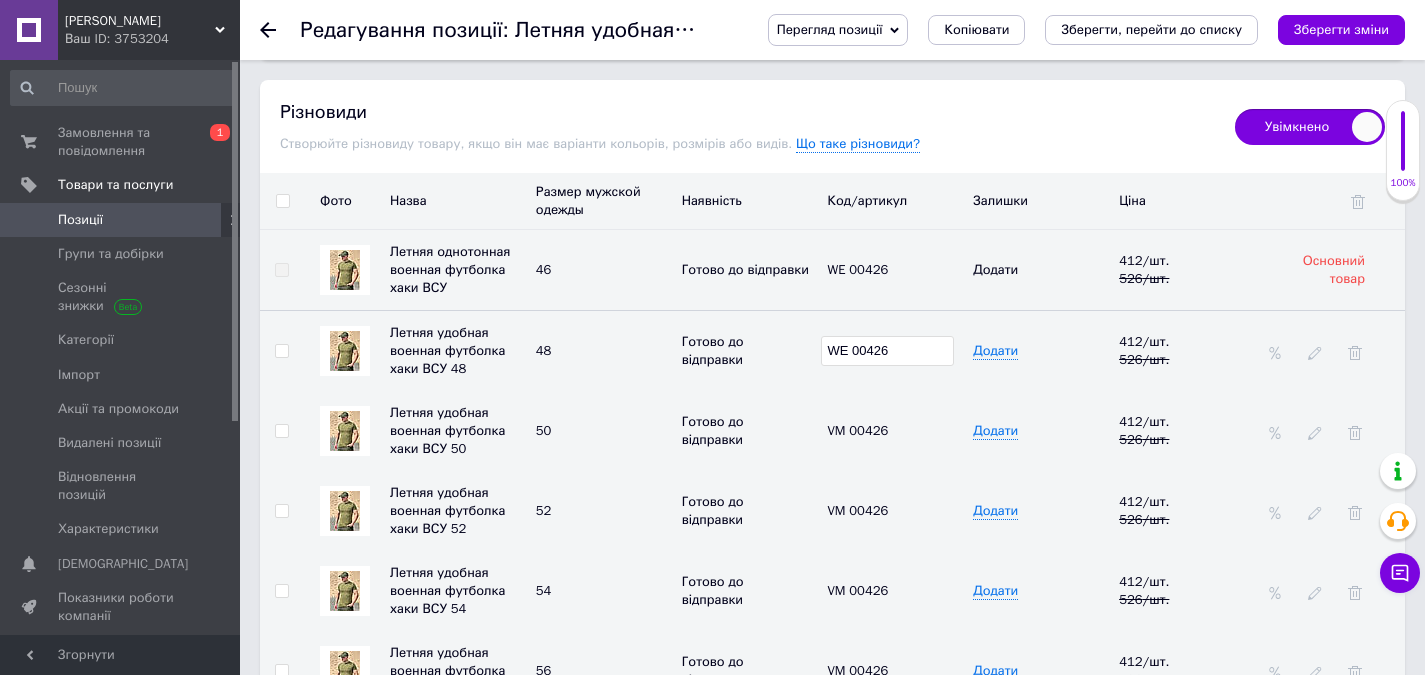 type on "WE 00426" 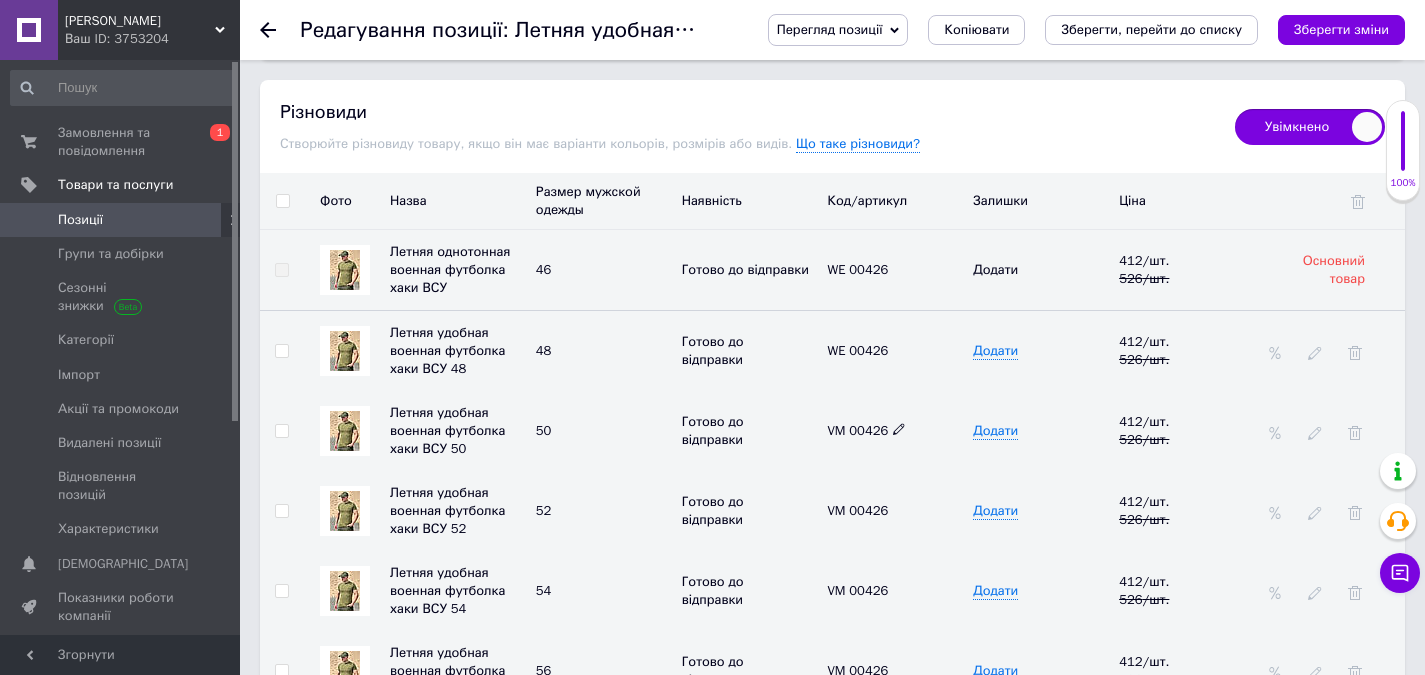 click 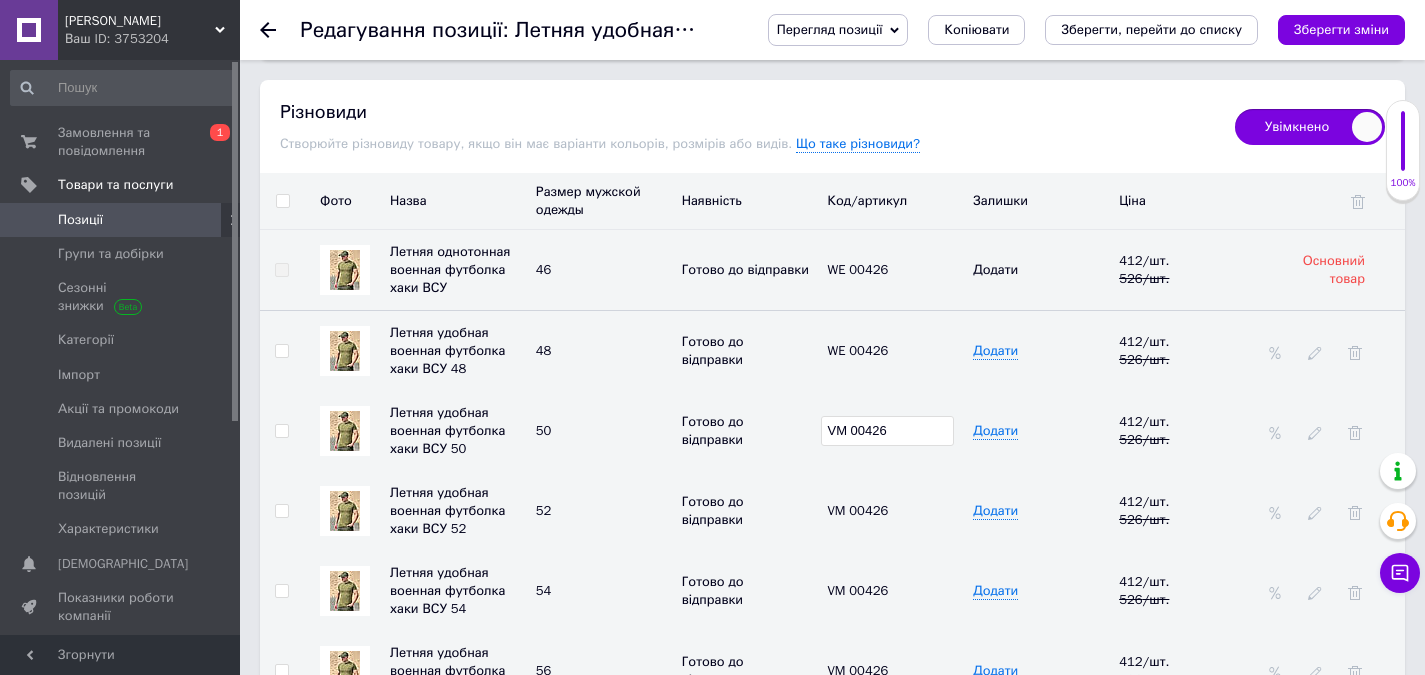 drag, startPoint x: 829, startPoint y: 433, endPoint x: 819, endPoint y: 444, distance: 14.866069 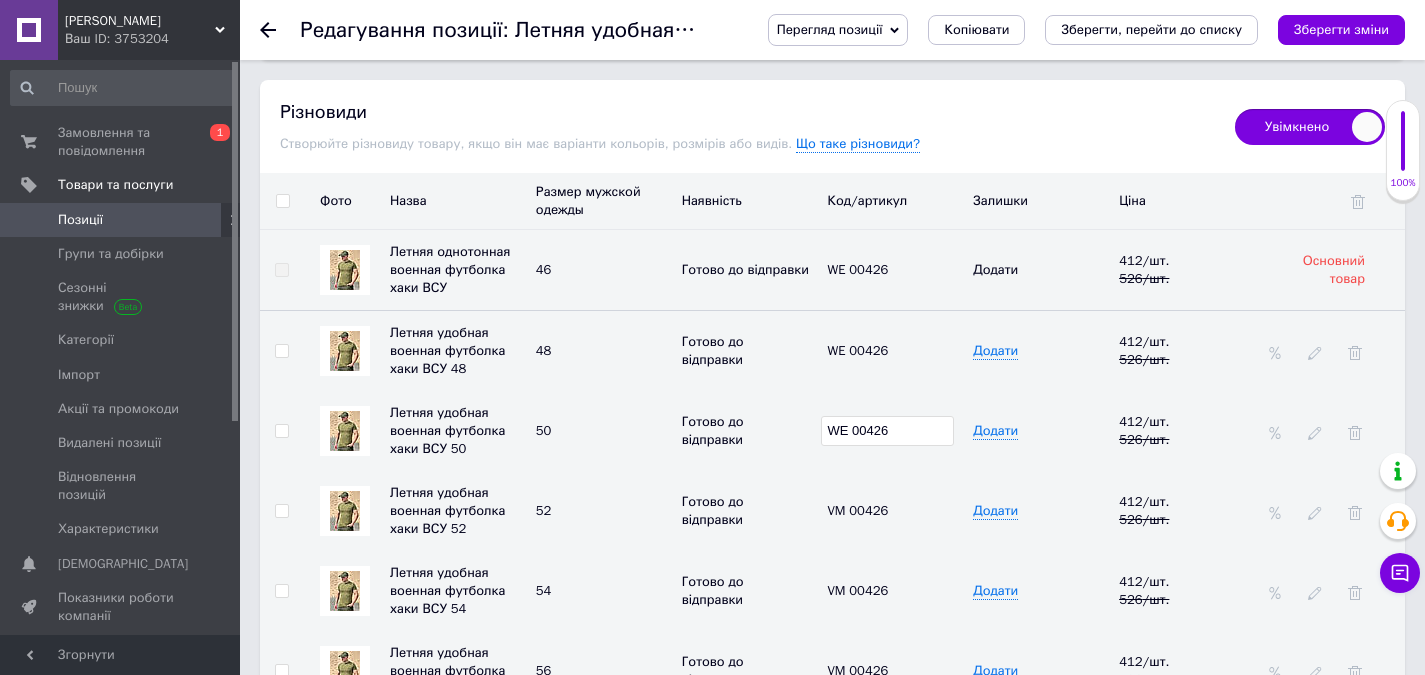 type on "WE 00426" 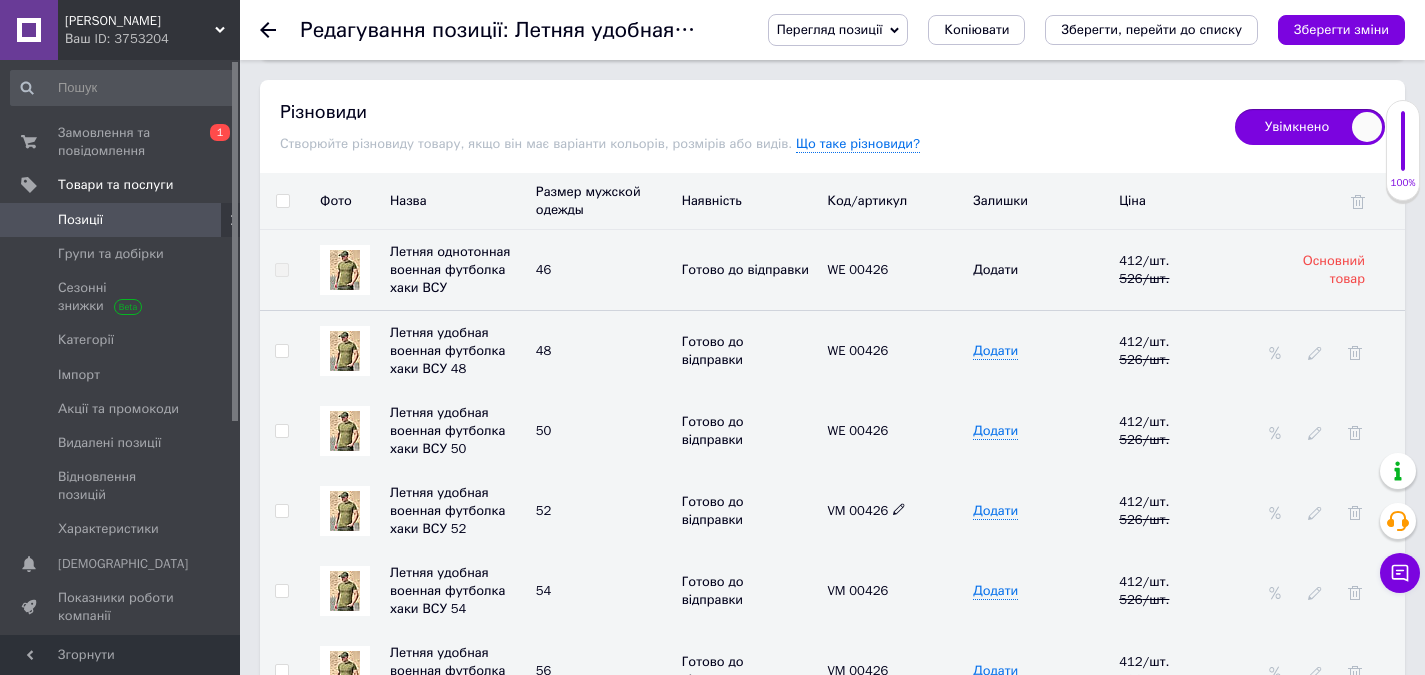 click 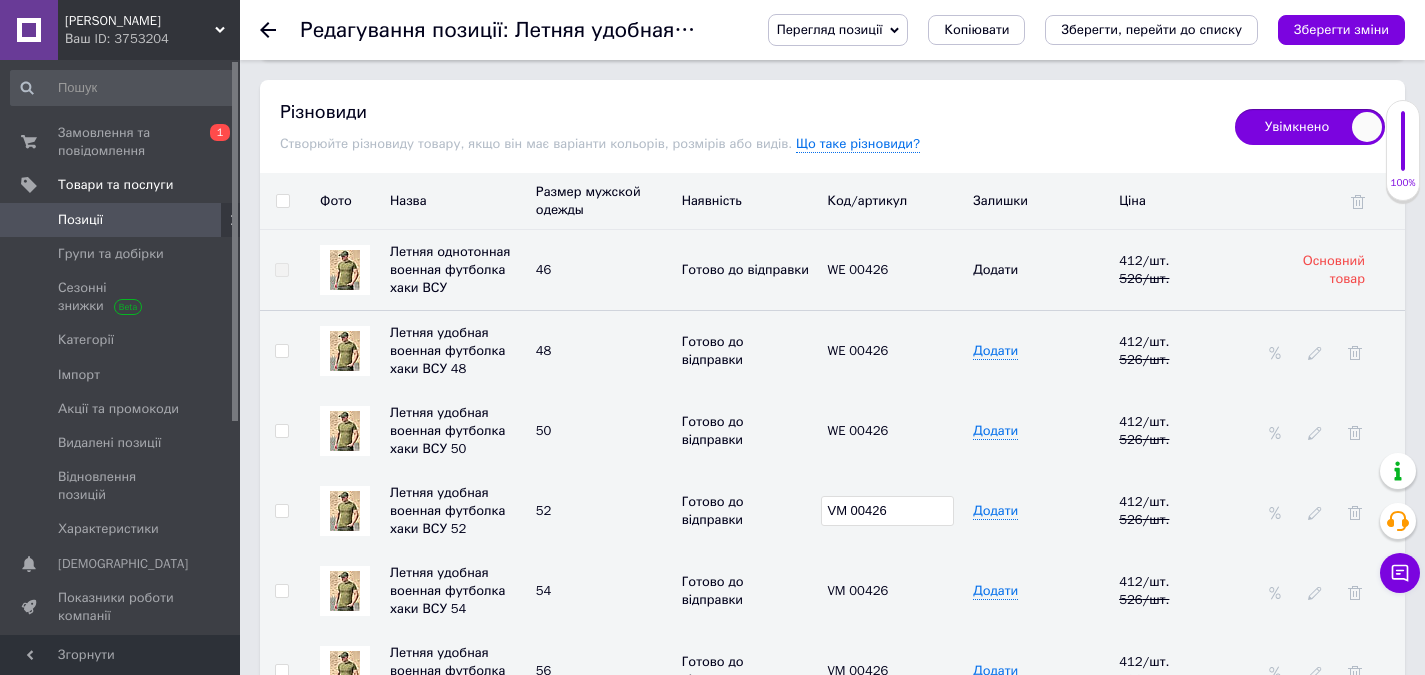 drag, startPoint x: 909, startPoint y: 515, endPoint x: 844, endPoint y: 537, distance: 68.622154 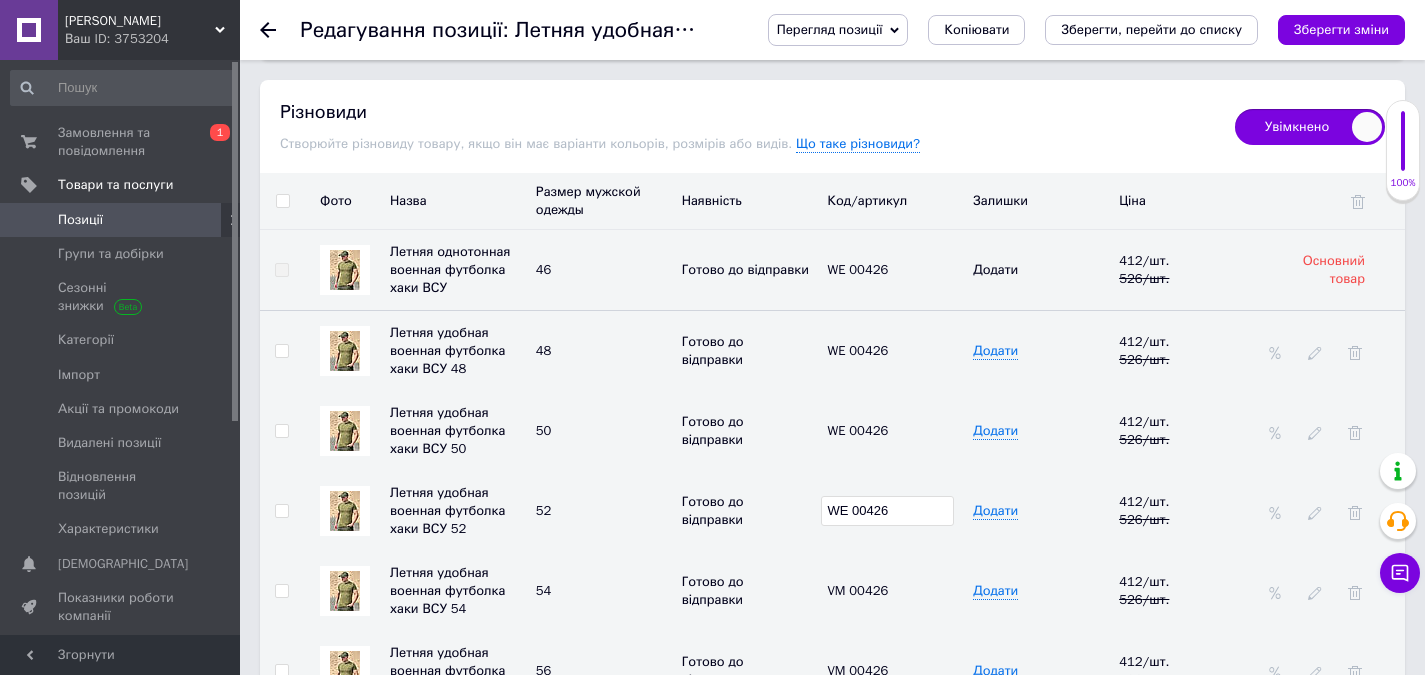 type on "WE 00426" 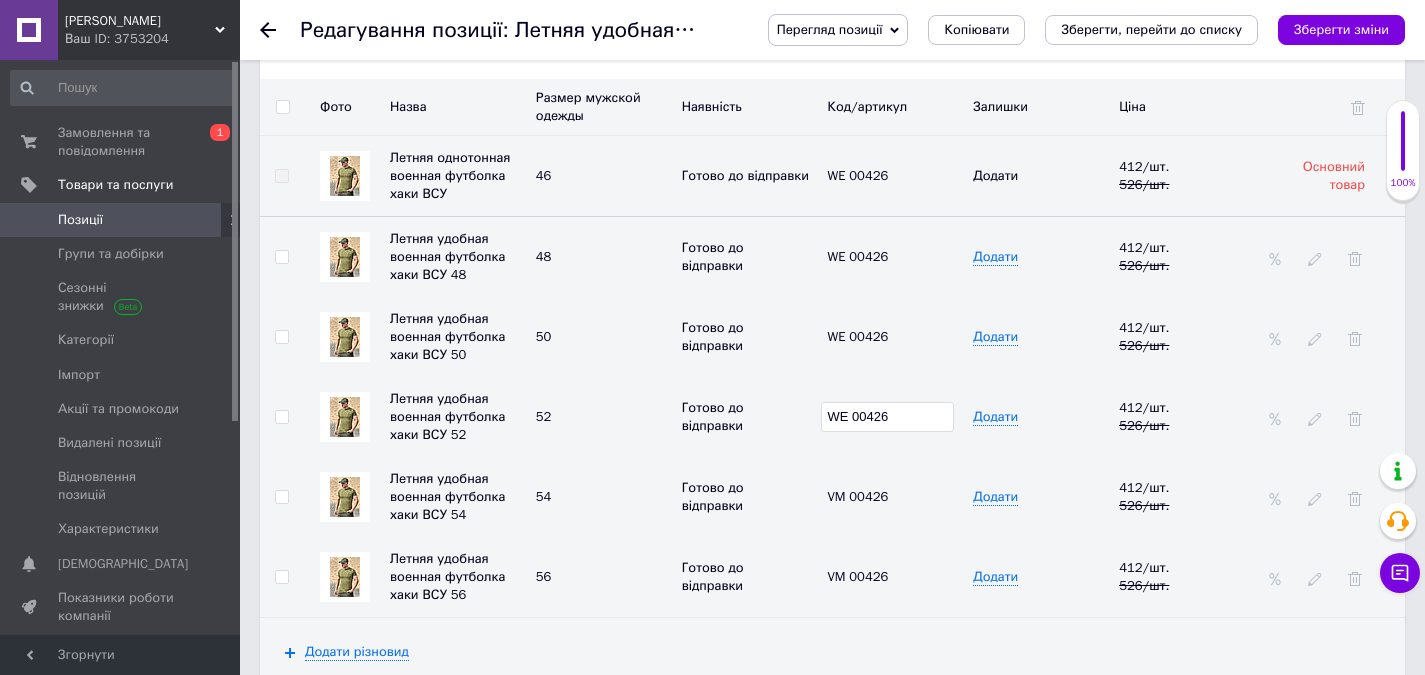 scroll, scrollTop: 2600, scrollLeft: 0, axis: vertical 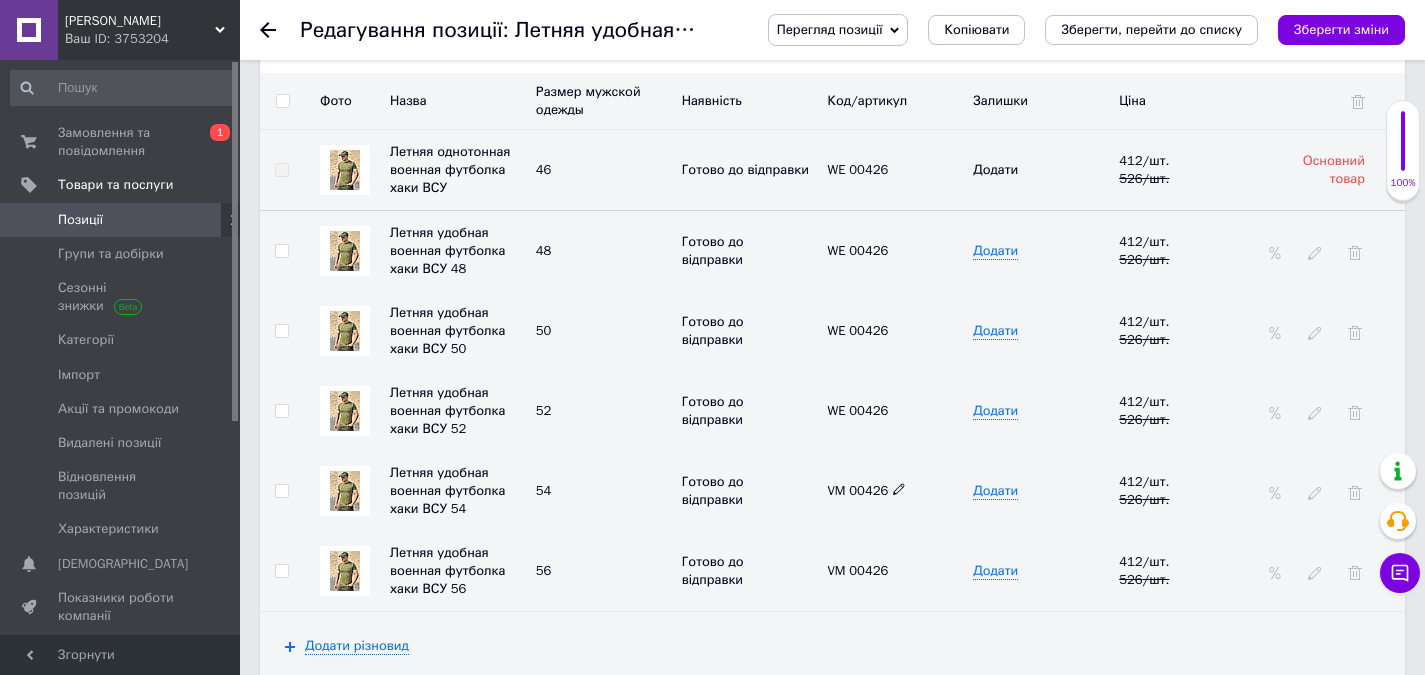 click 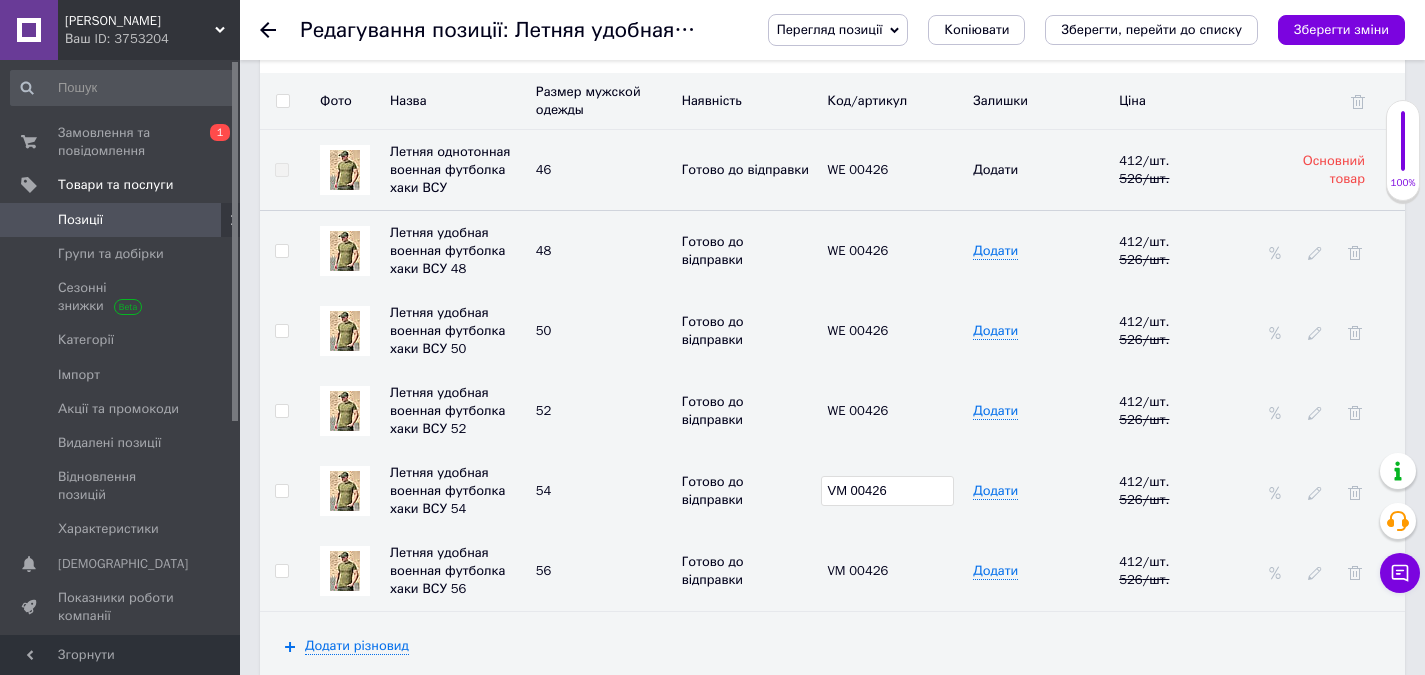 drag, startPoint x: 901, startPoint y: 492, endPoint x: 845, endPoint y: 518, distance: 61.741398 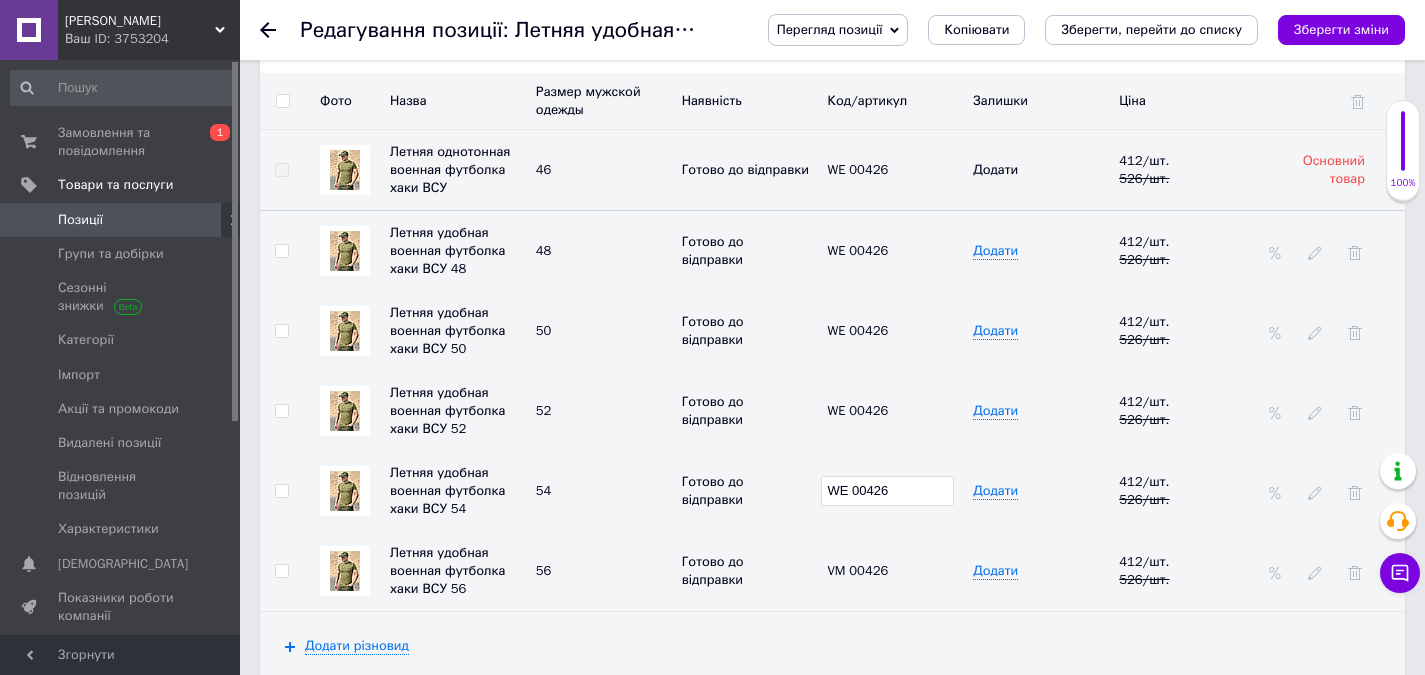 type on "WE 00426" 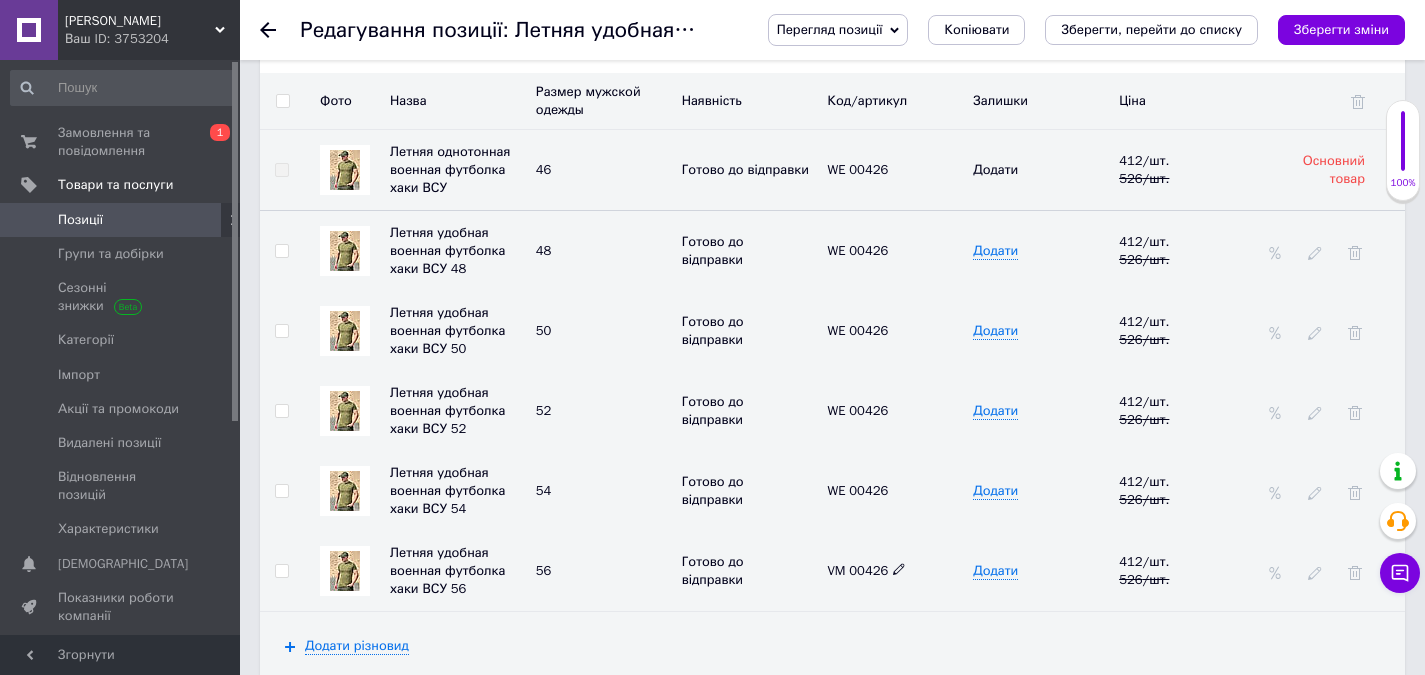 click 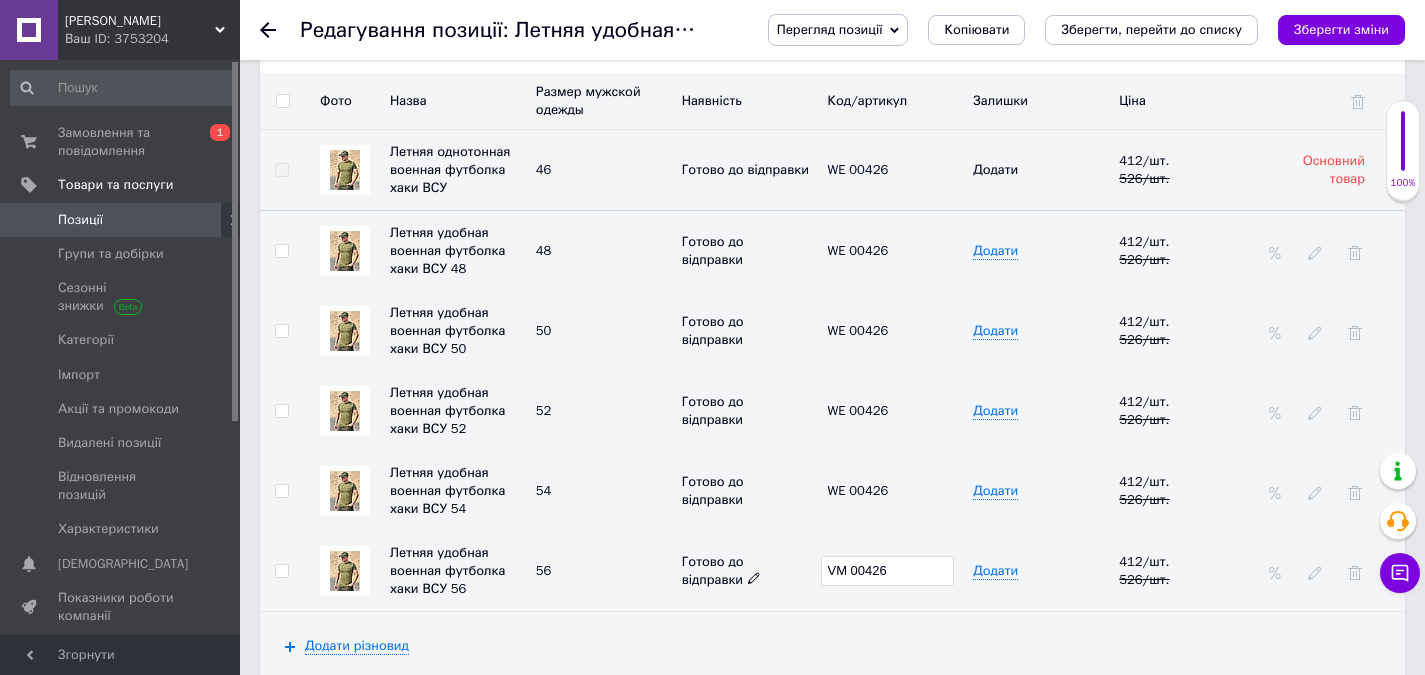 drag, startPoint x: 902, startPoint y: 572, endPoint x: 834, endPoint y: 593, distance: 71.168816 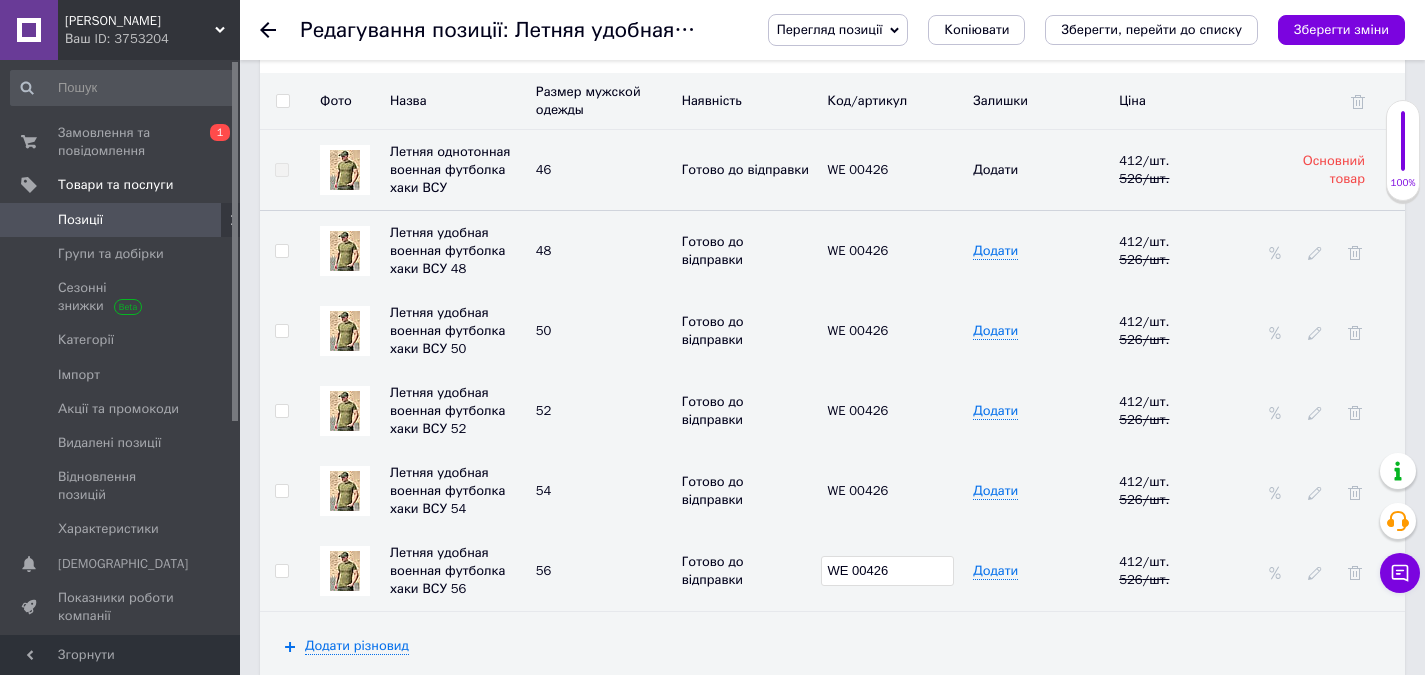 type on "WE 00426" 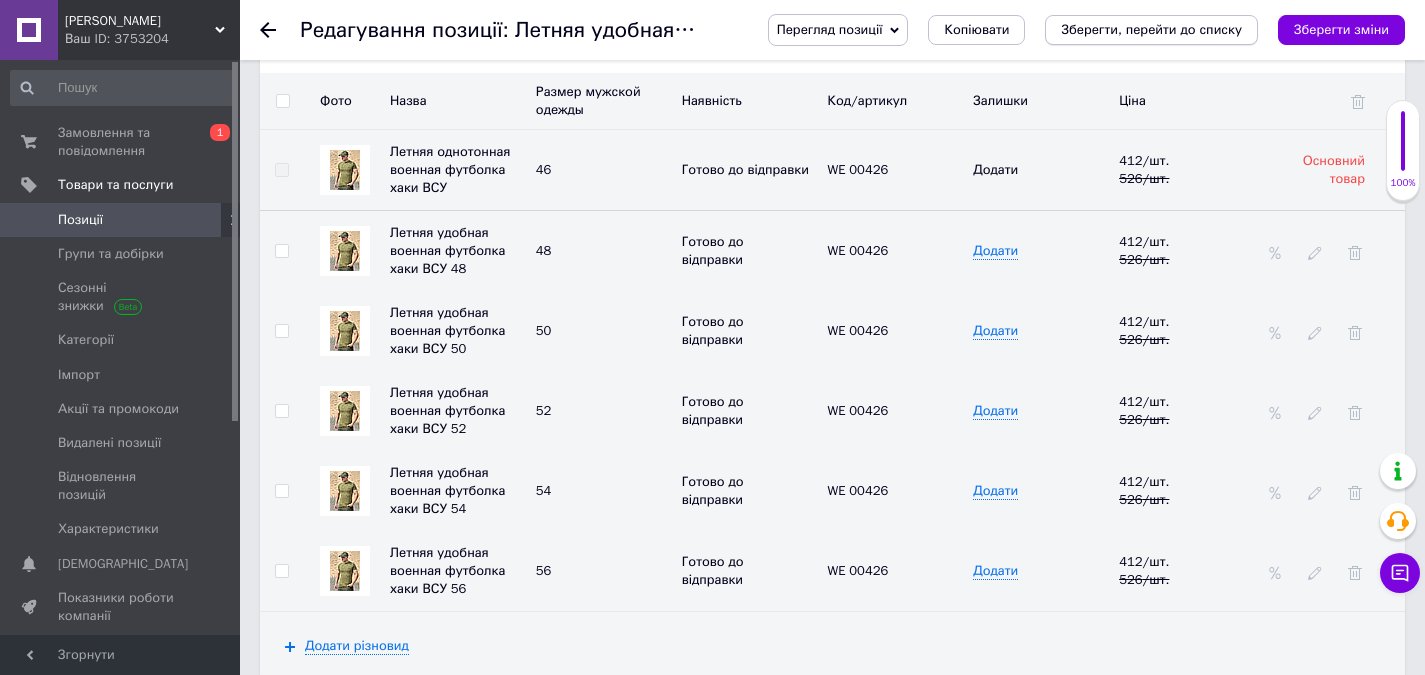 click on "Зберегти, перейти до списку" at bounding box center (1151, 29) 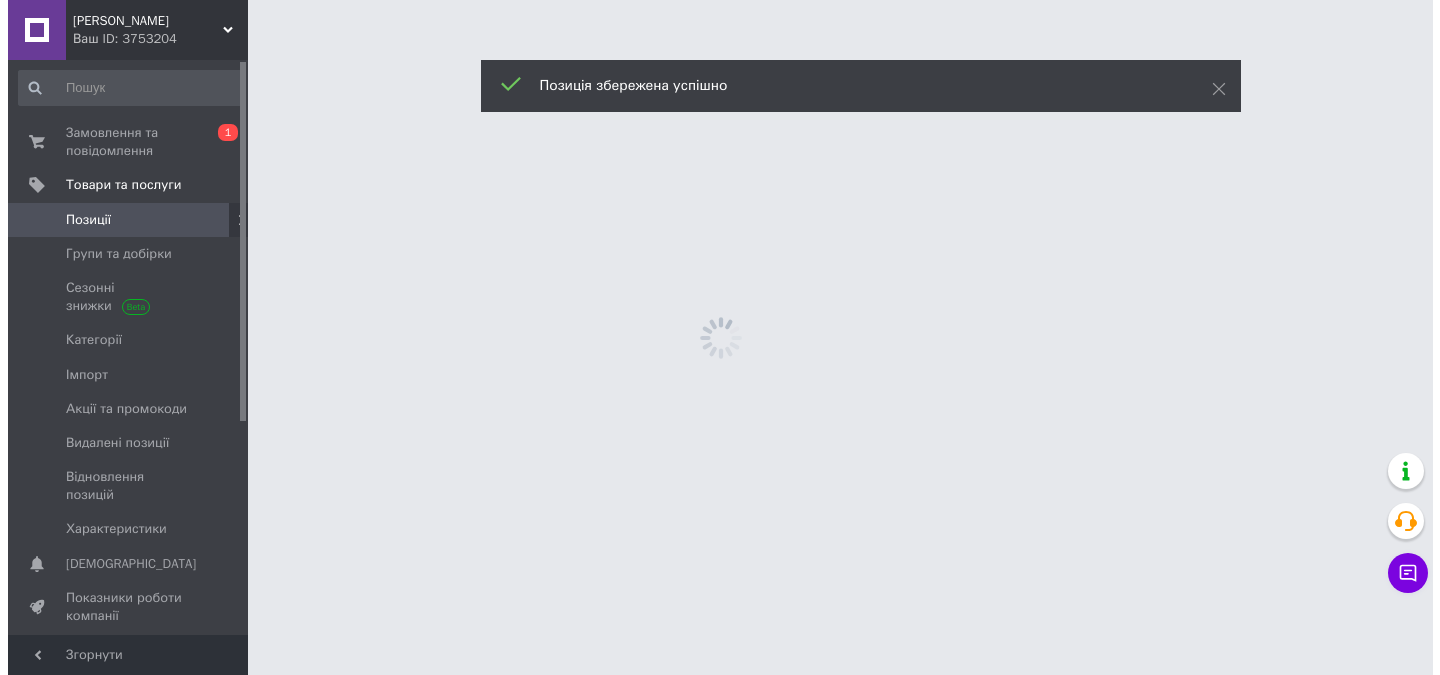 scroll, scrollTop: 0, scrollLeft: 0, axis: both 